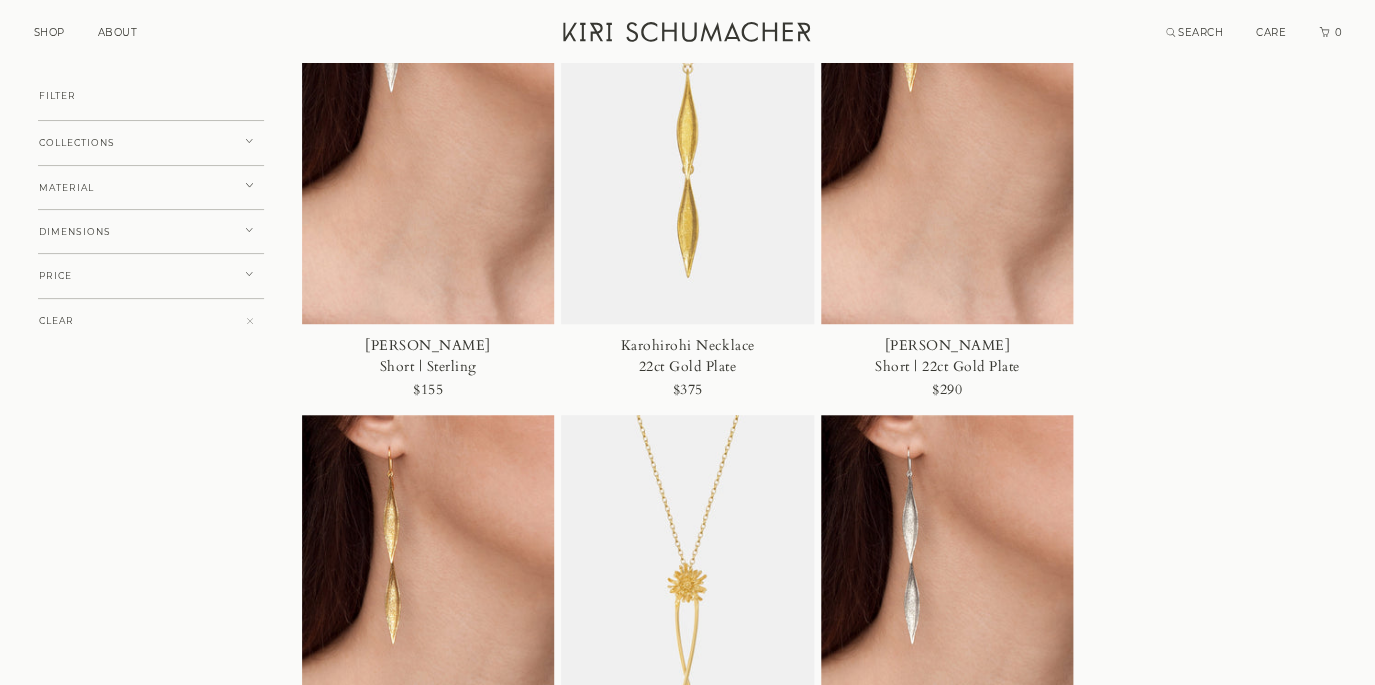 scroll, scrollTop: 0, scrollLeft: 0, axis: both 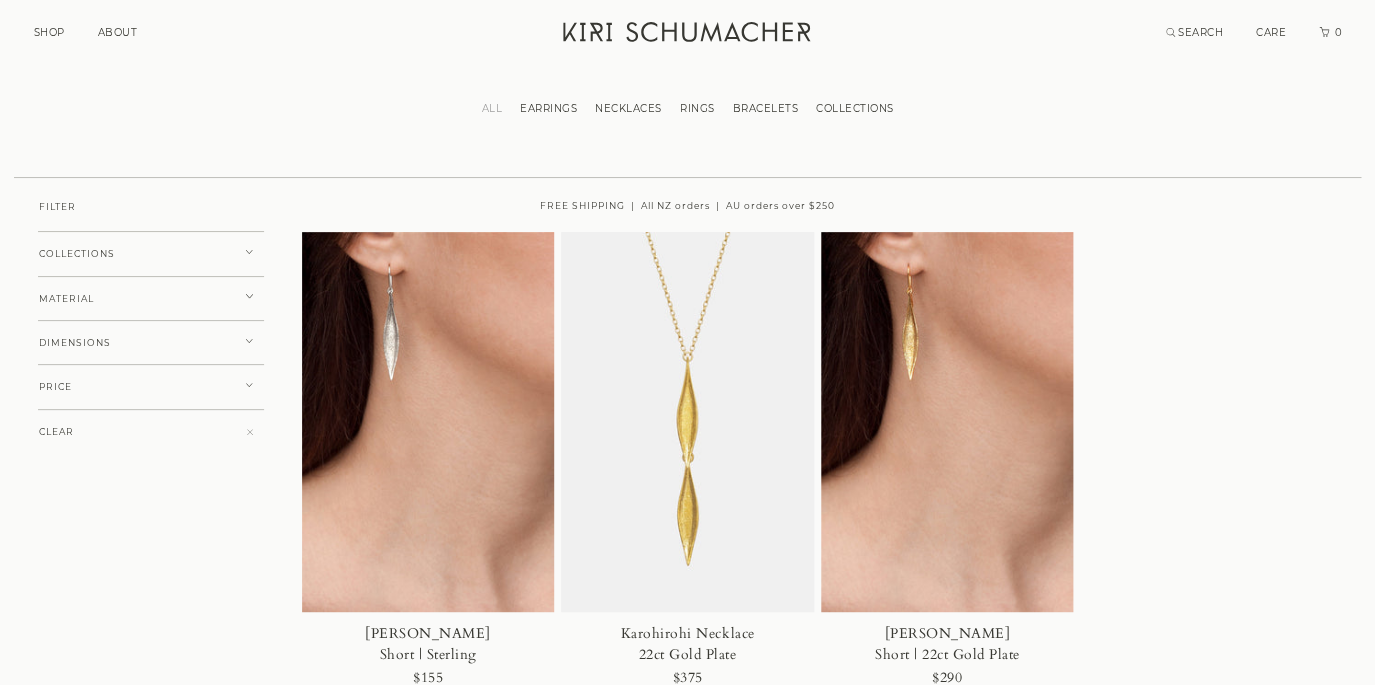 click 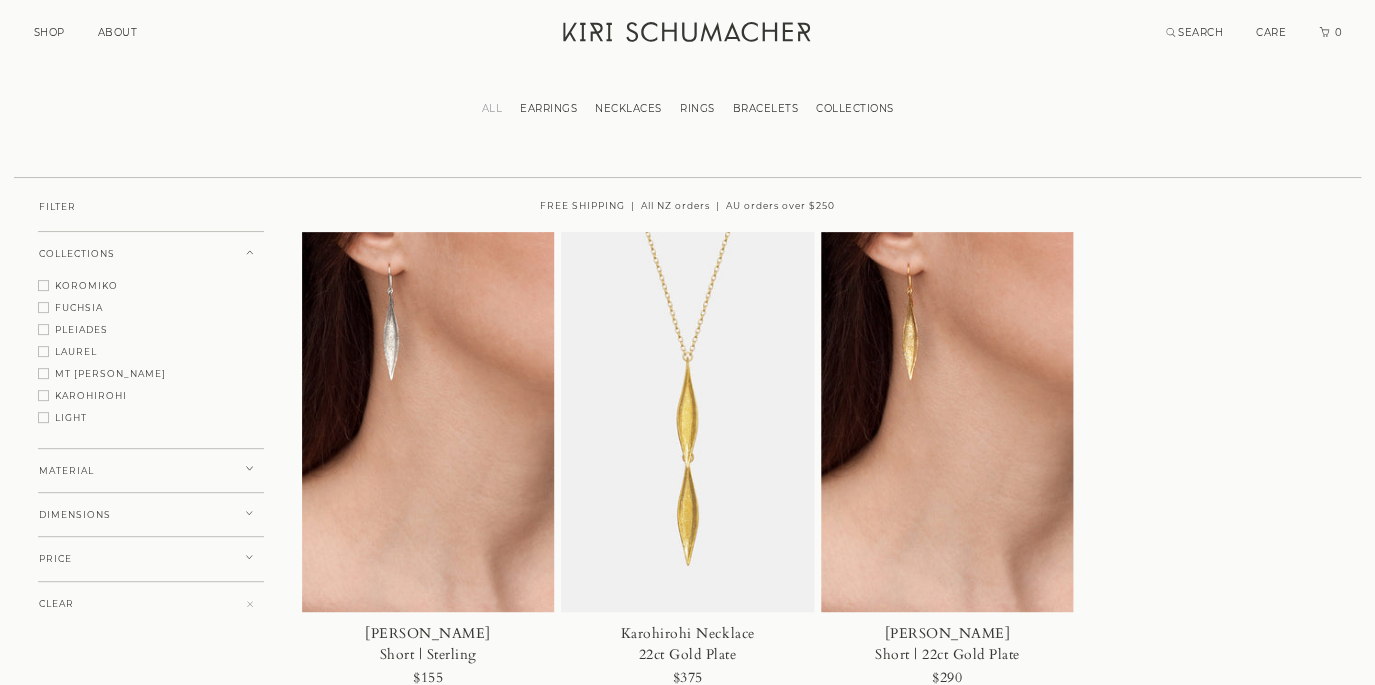click 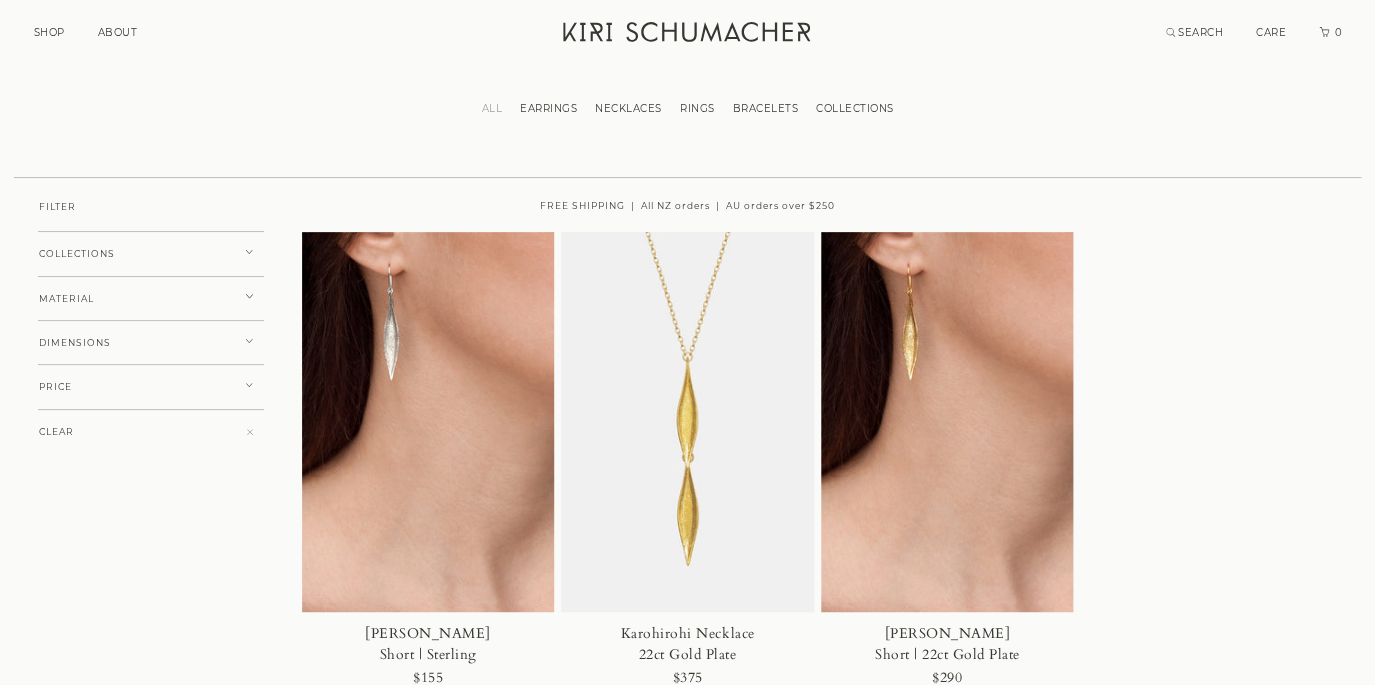click on "EARRINGS" at bounding box center (548, 108) 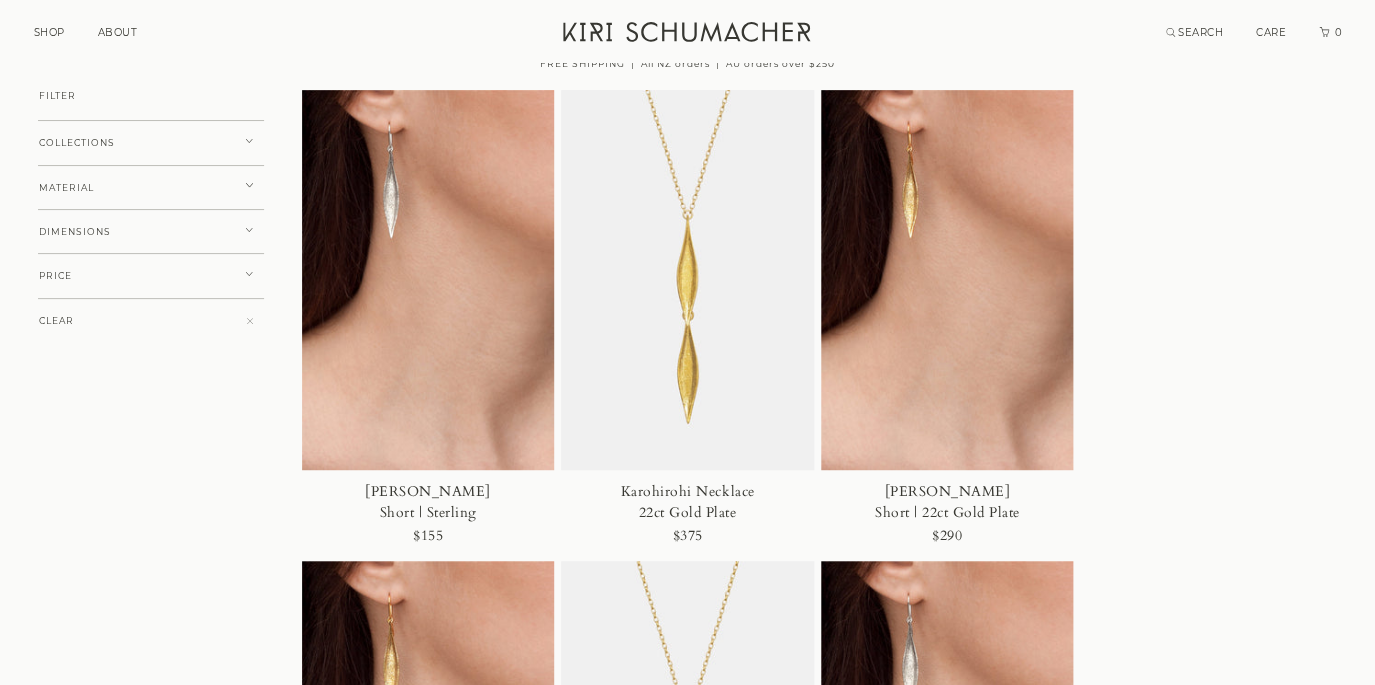 scroll, scrollTop: 0, scrollLeft: 0, axis: both 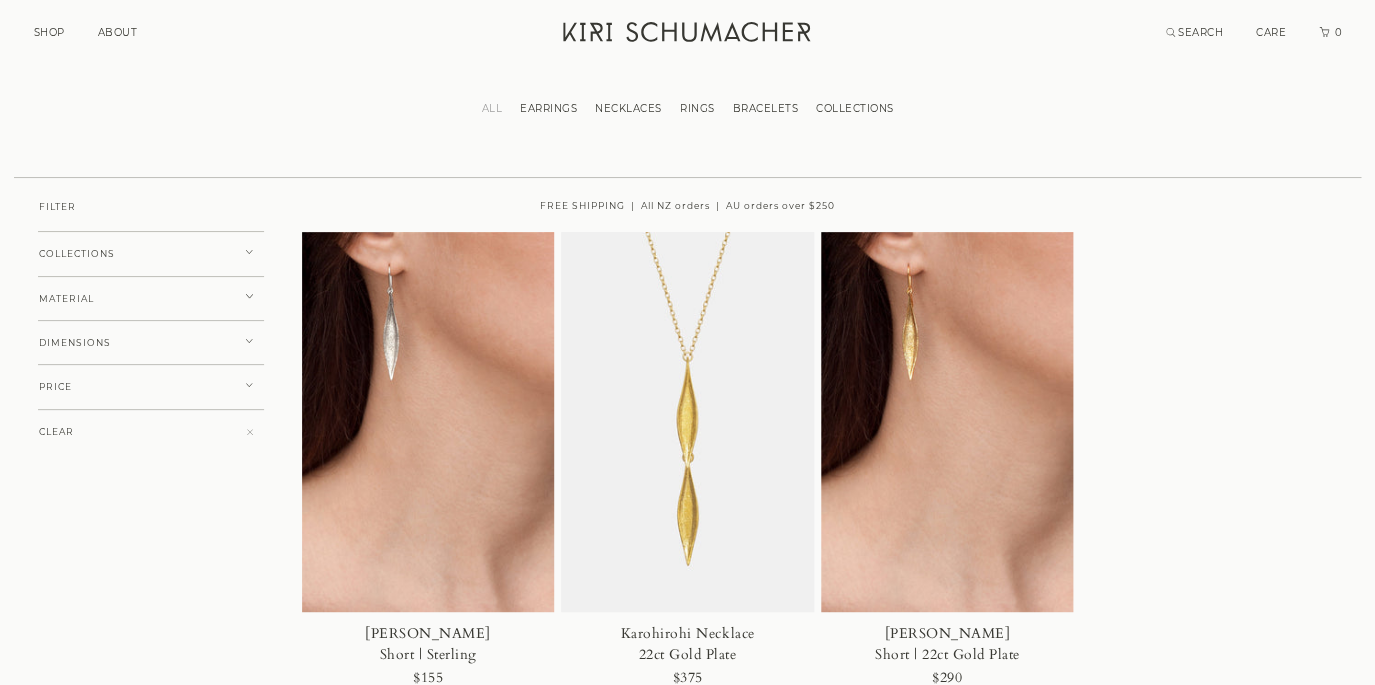 click on "NECKLACES" at bounding box center [628, 108] 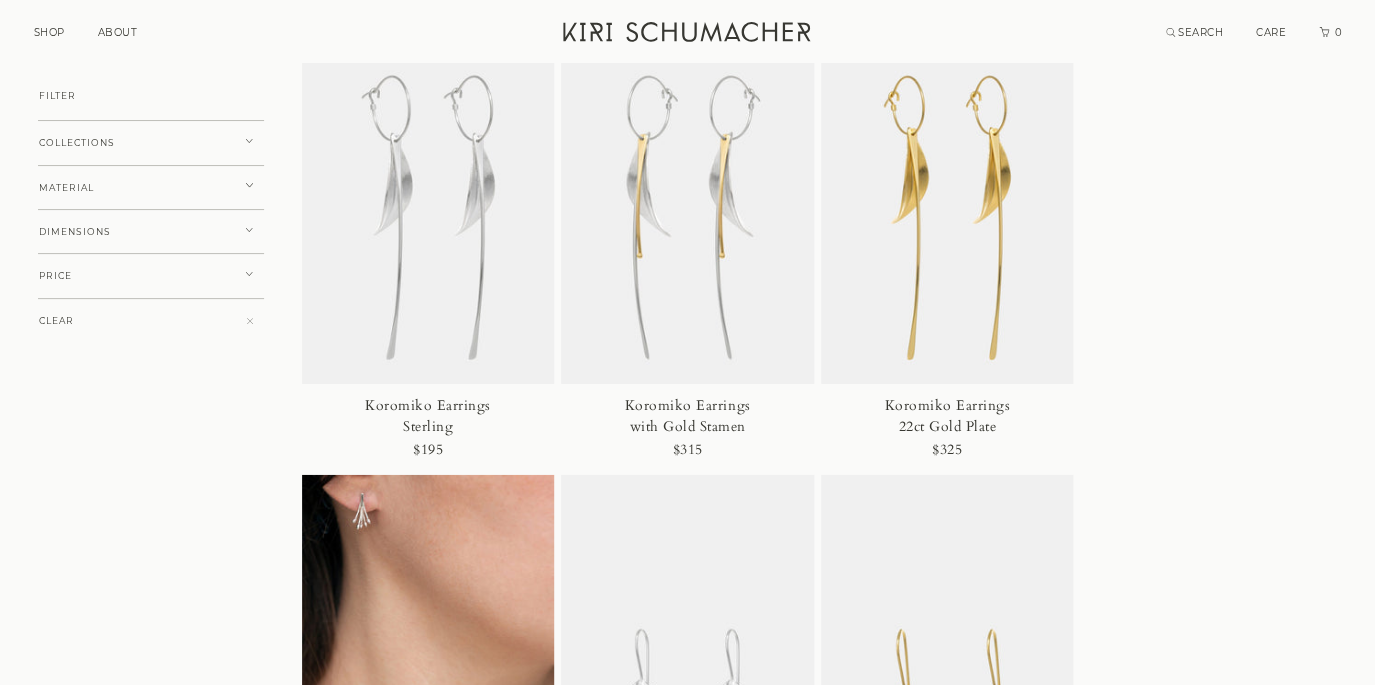 scroll, scrollTop: 2115, scrollLeft: 0, axis: vertical 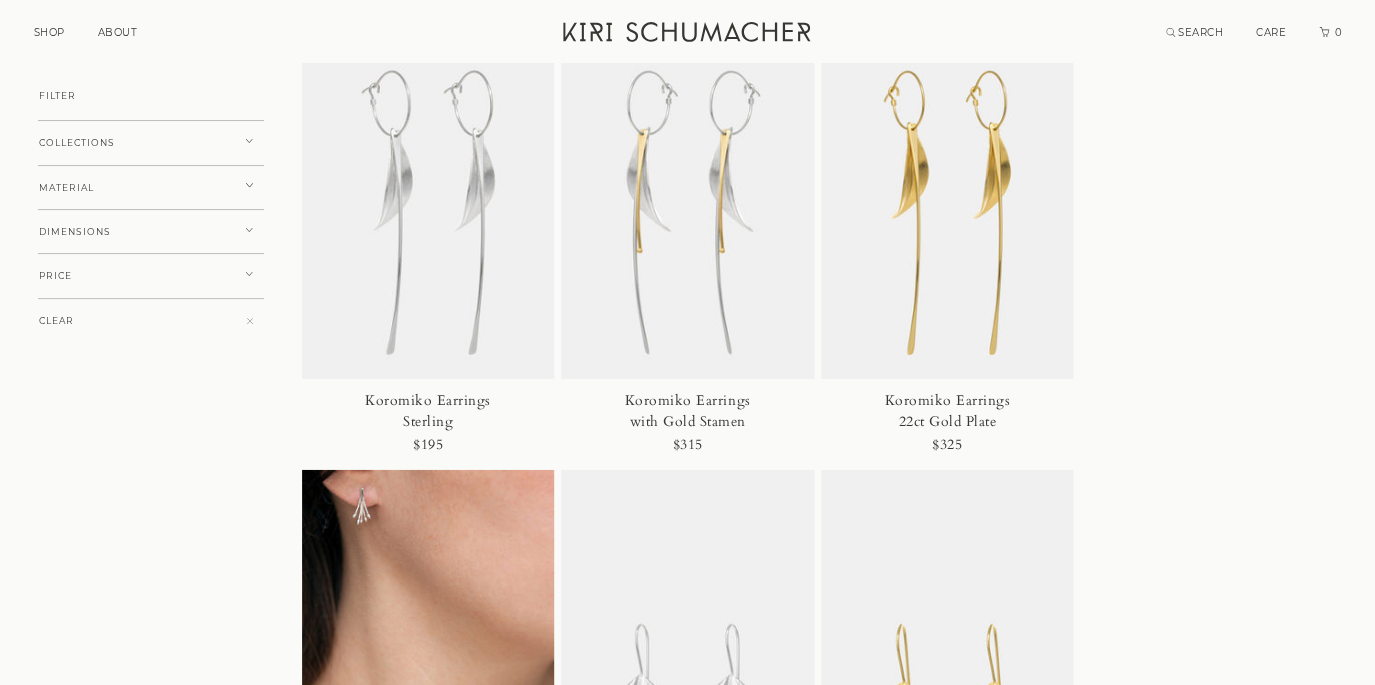 click at bounding box center [428, 190] 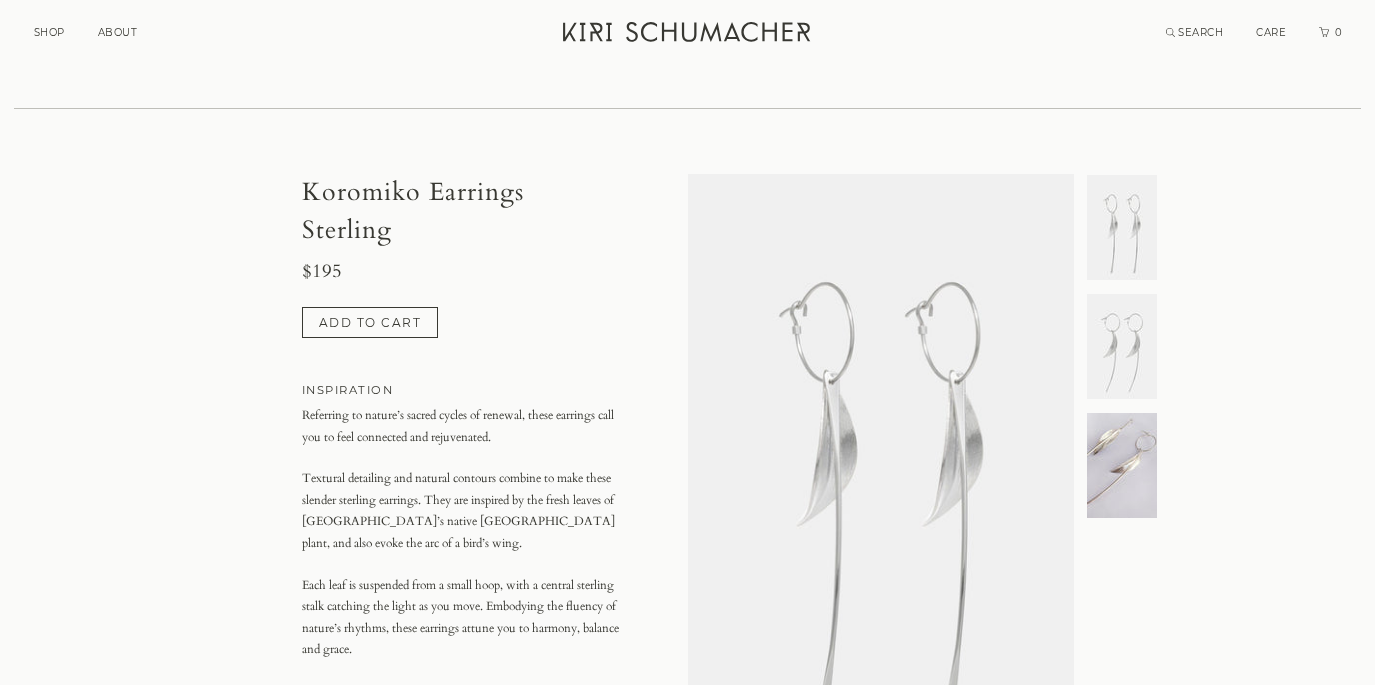 scroll, scrollTop: 460, scrollLeft: 0, axis: vertical 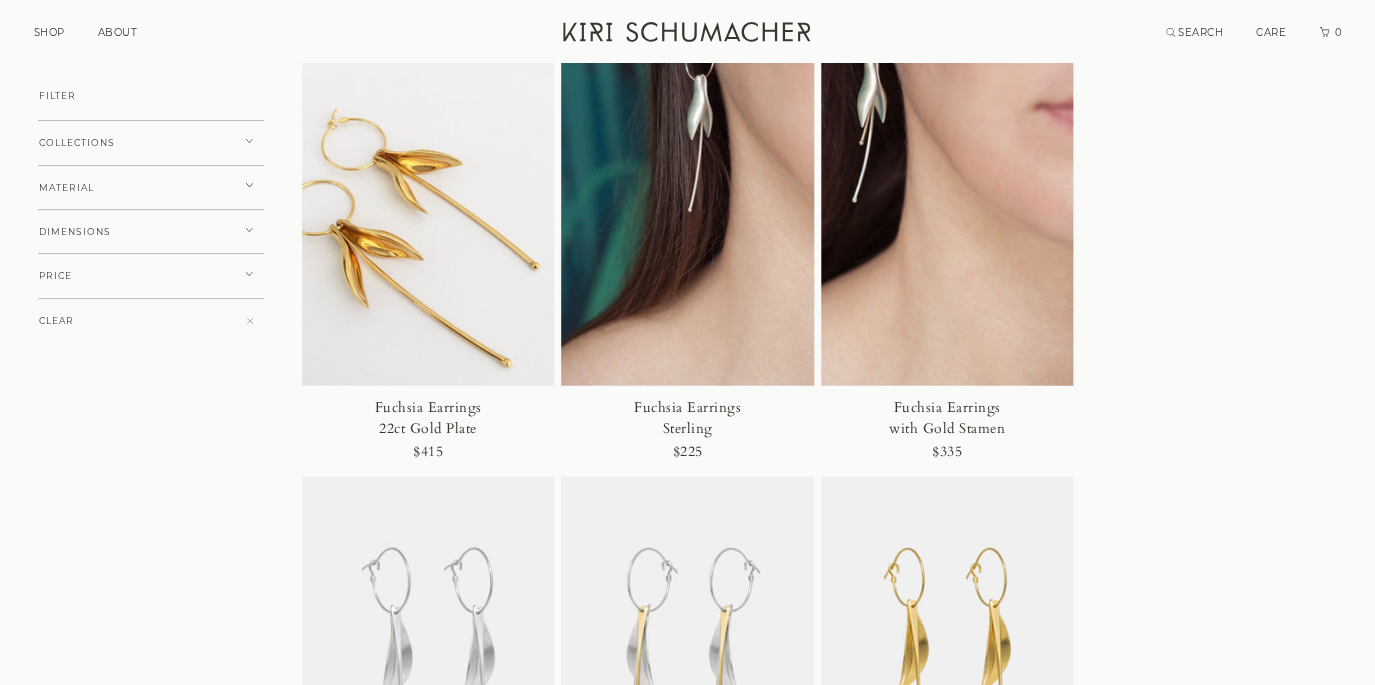click at bounding box center (428, 196) 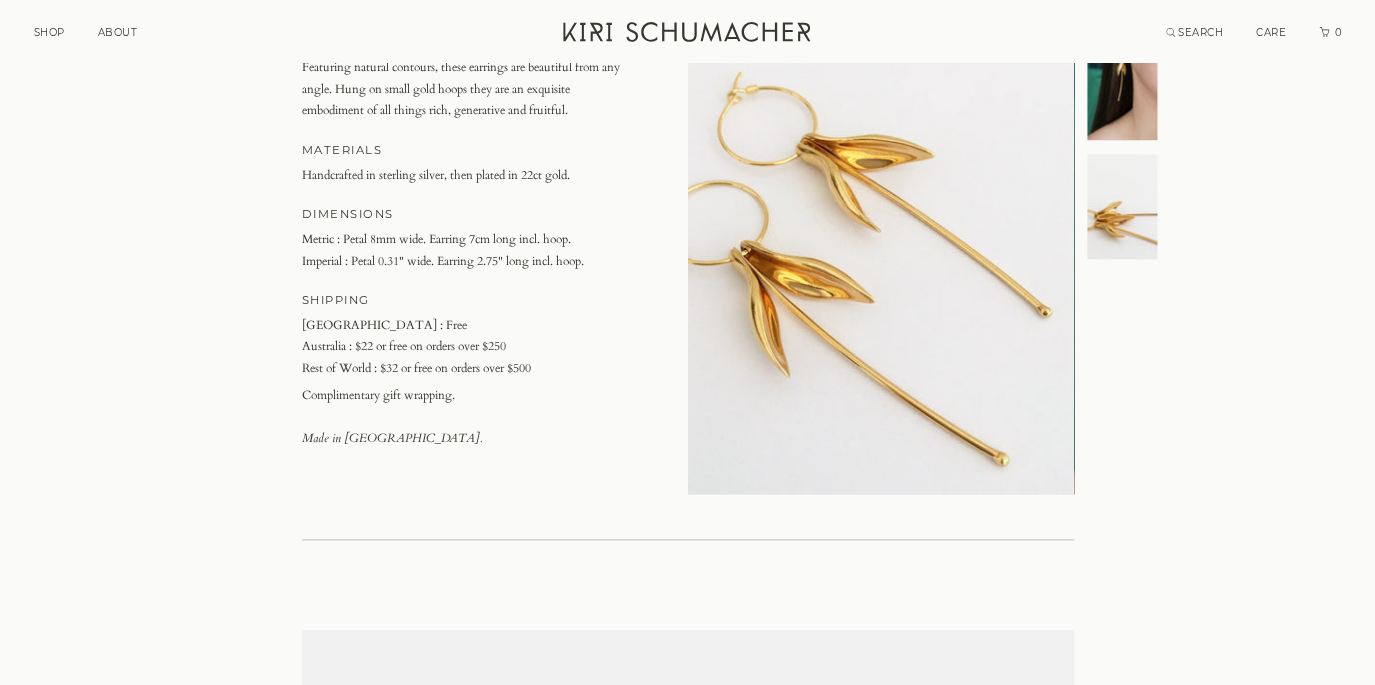 scroll, scrollTop: 543, scrollLeft: 0, axis: vertical 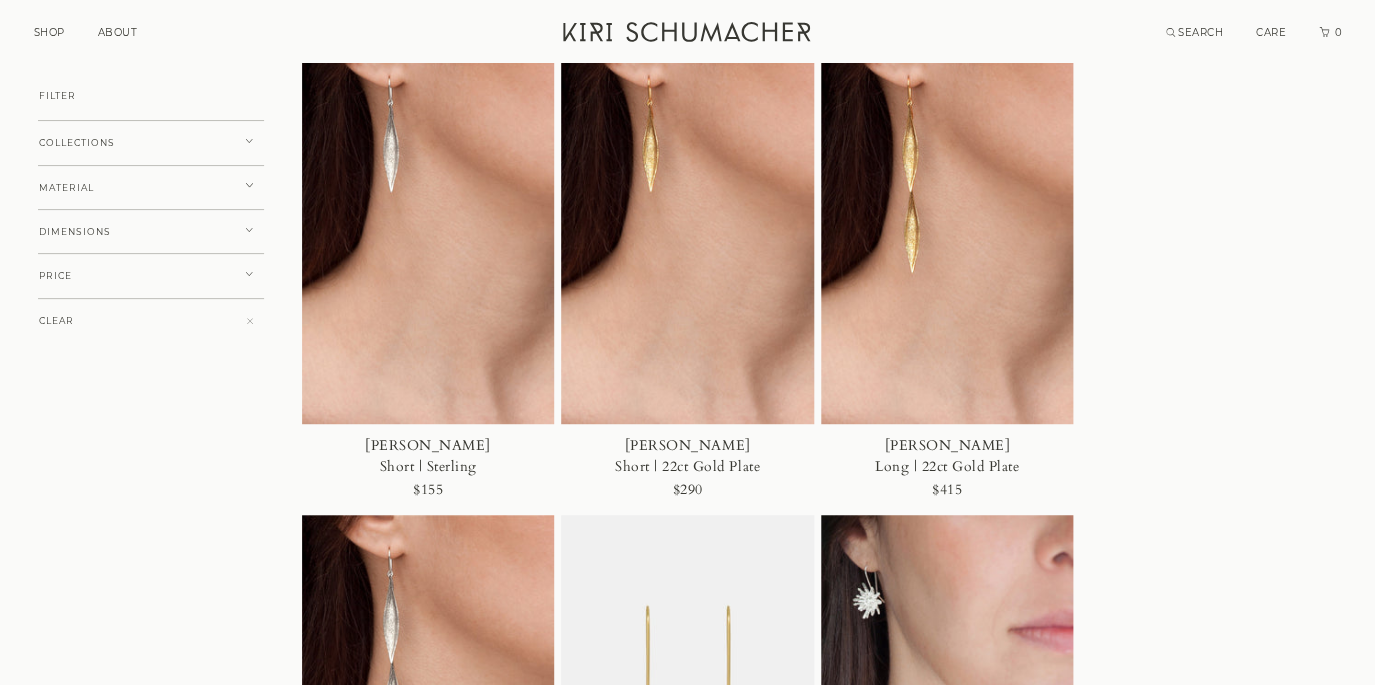 click at bounding box center [687, 234] 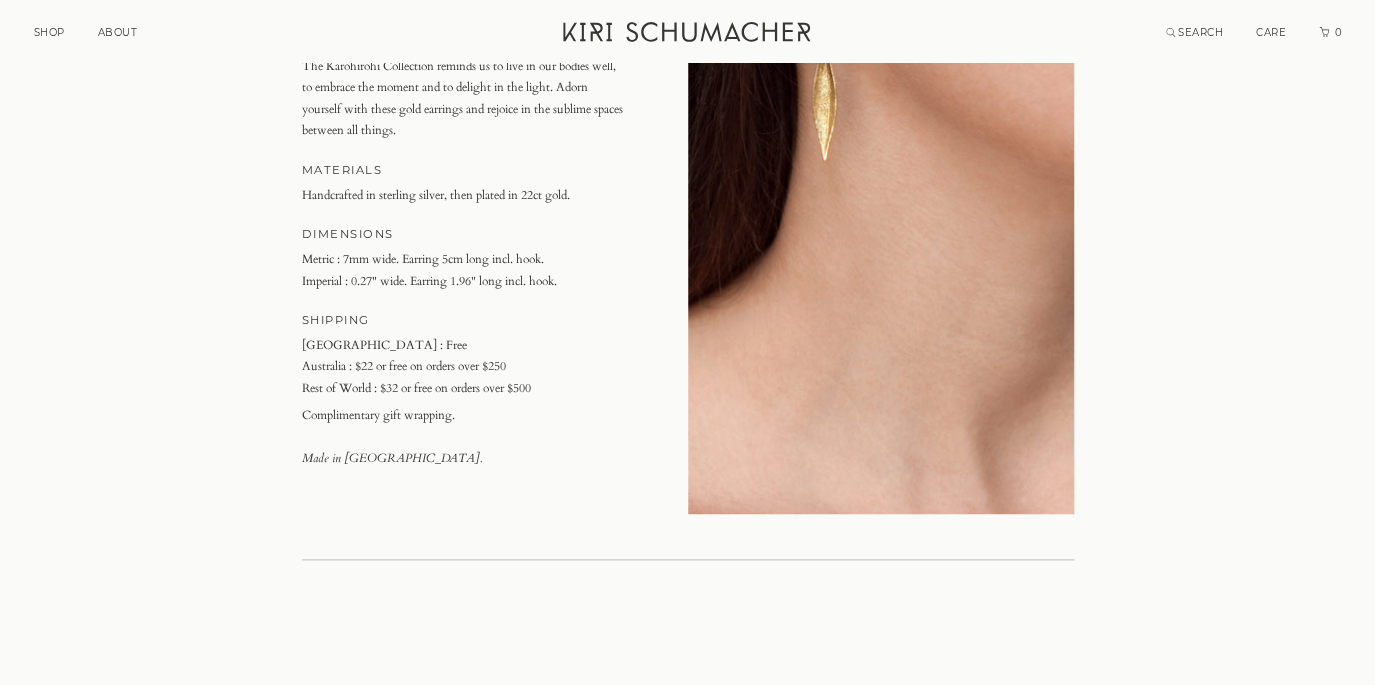 scroll, scrollTop: 521, scrollLeft: 0, axis: vertical 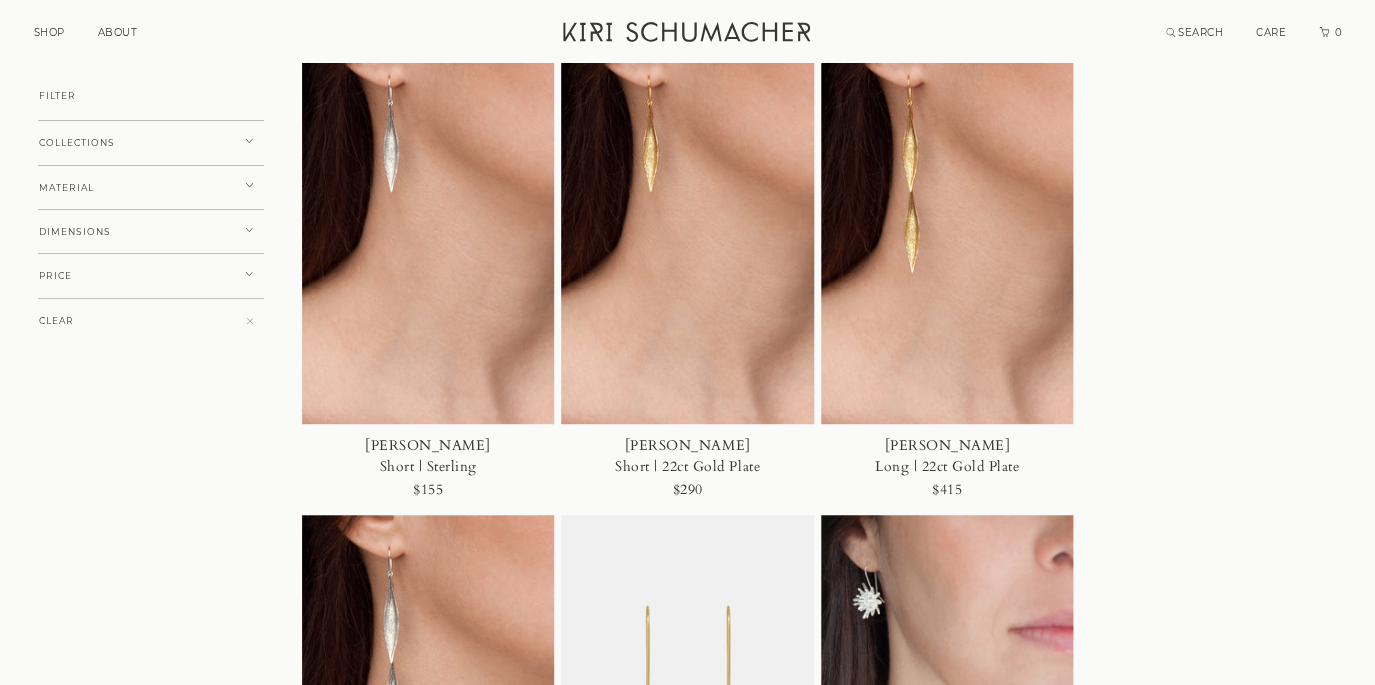 click at bounding box center [947, 234] 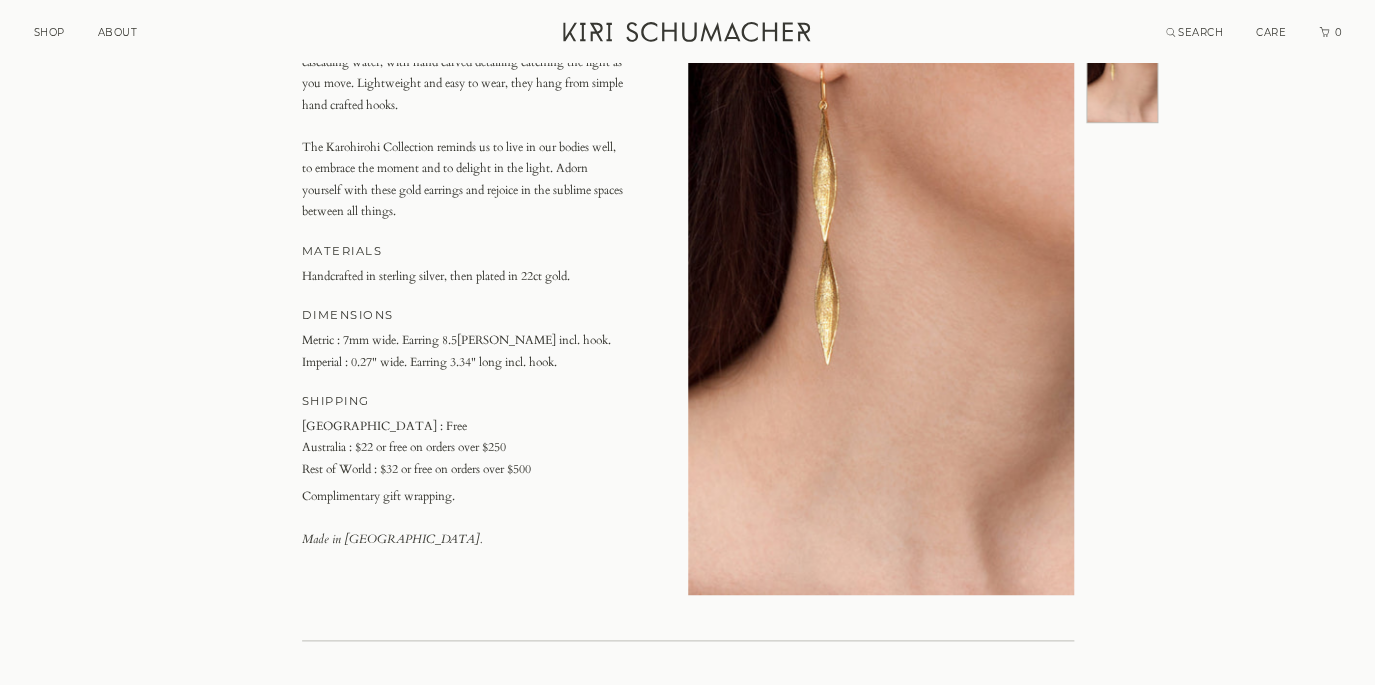 scroll, scrollTop: 439, scrollLeft: 0, axis: vertical 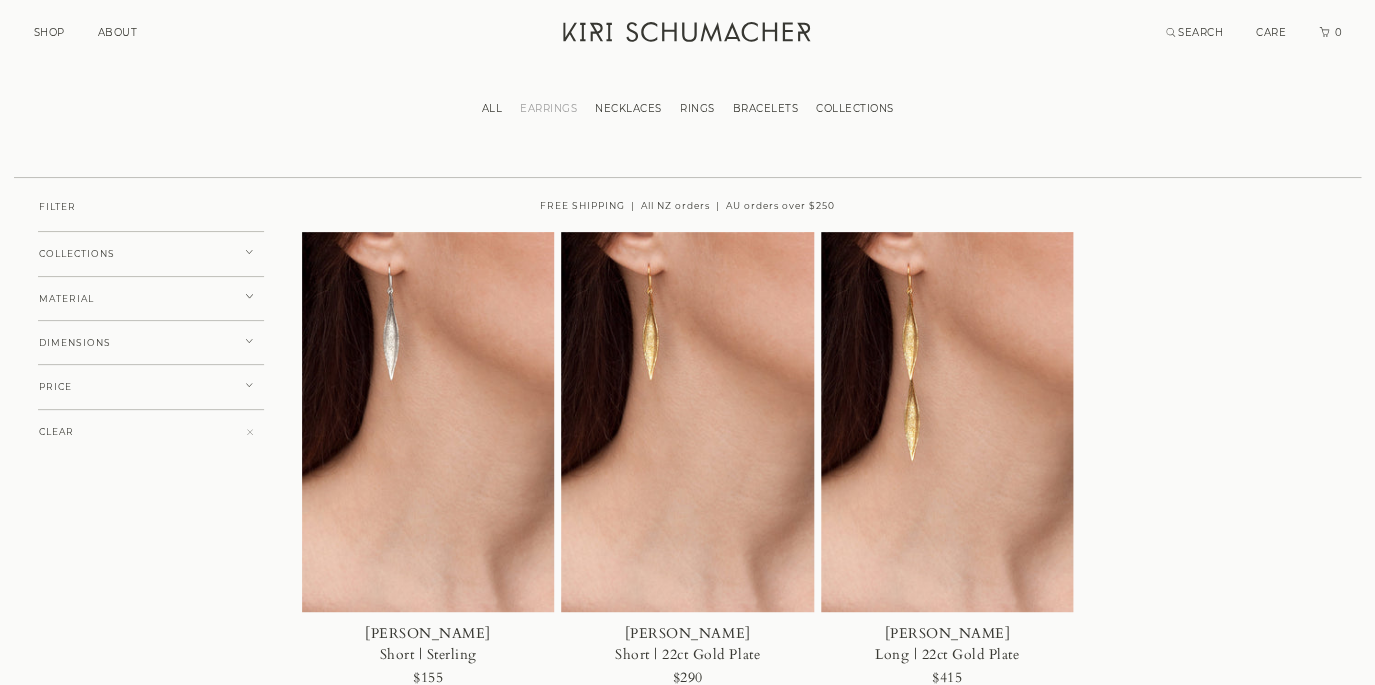 click on "NECKLACES" at bounding box center [628, 108] 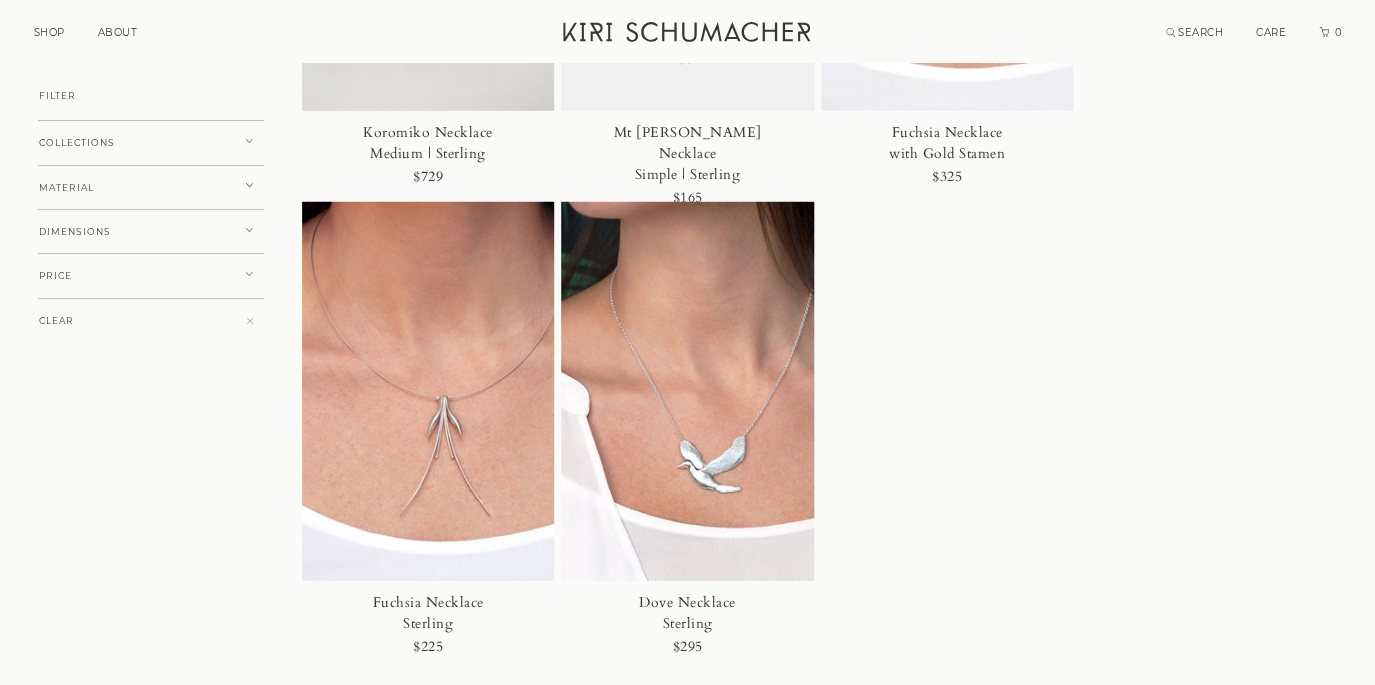 scroll, scrollTop: 1917, scrollLeft: 0, axis: vertical 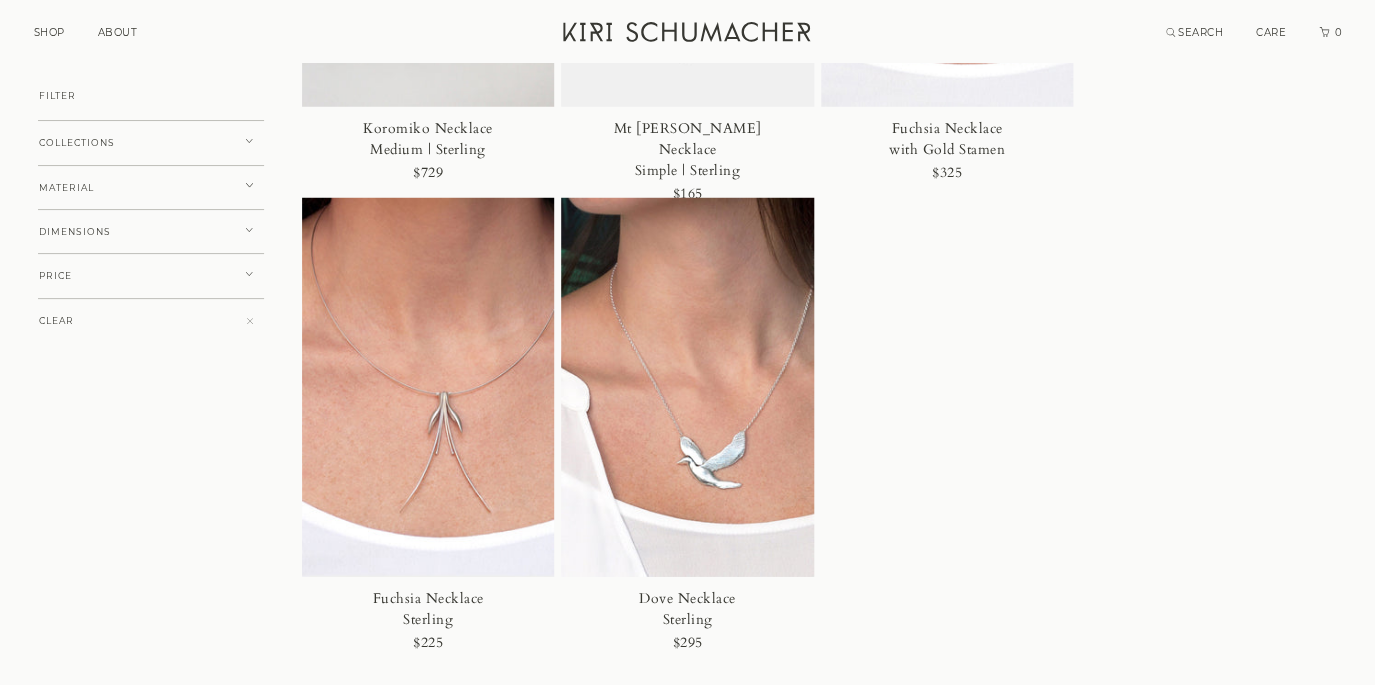 click at bounding box center (428, 388) 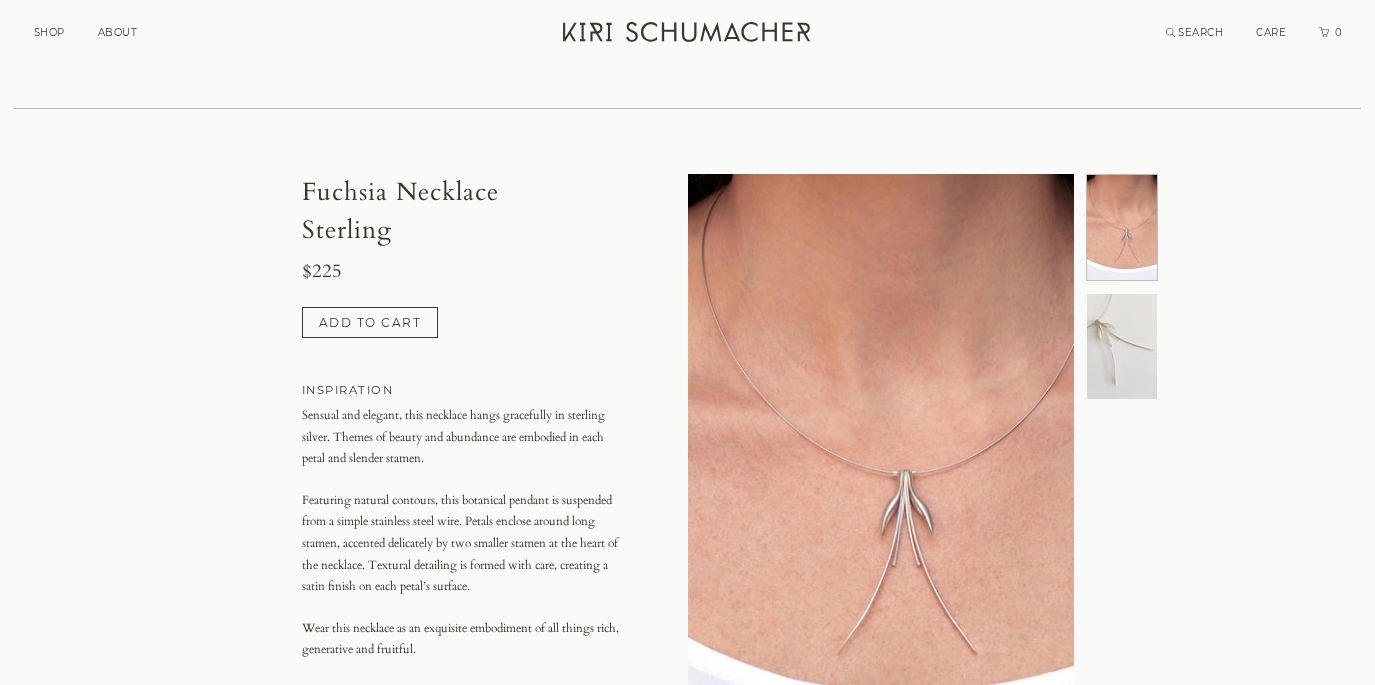 scroll, scrollTop: 458, scrollLeft: 0, axis: vertical 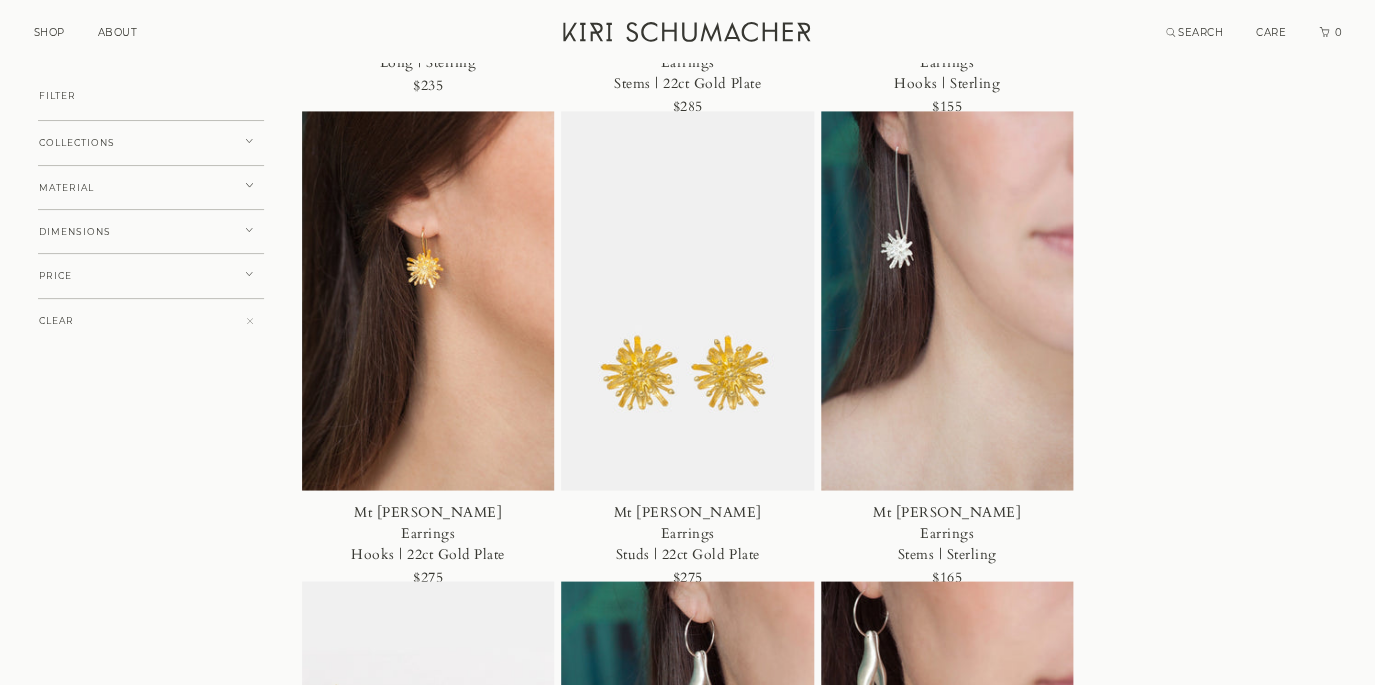 click at bounding box center (428, 301) 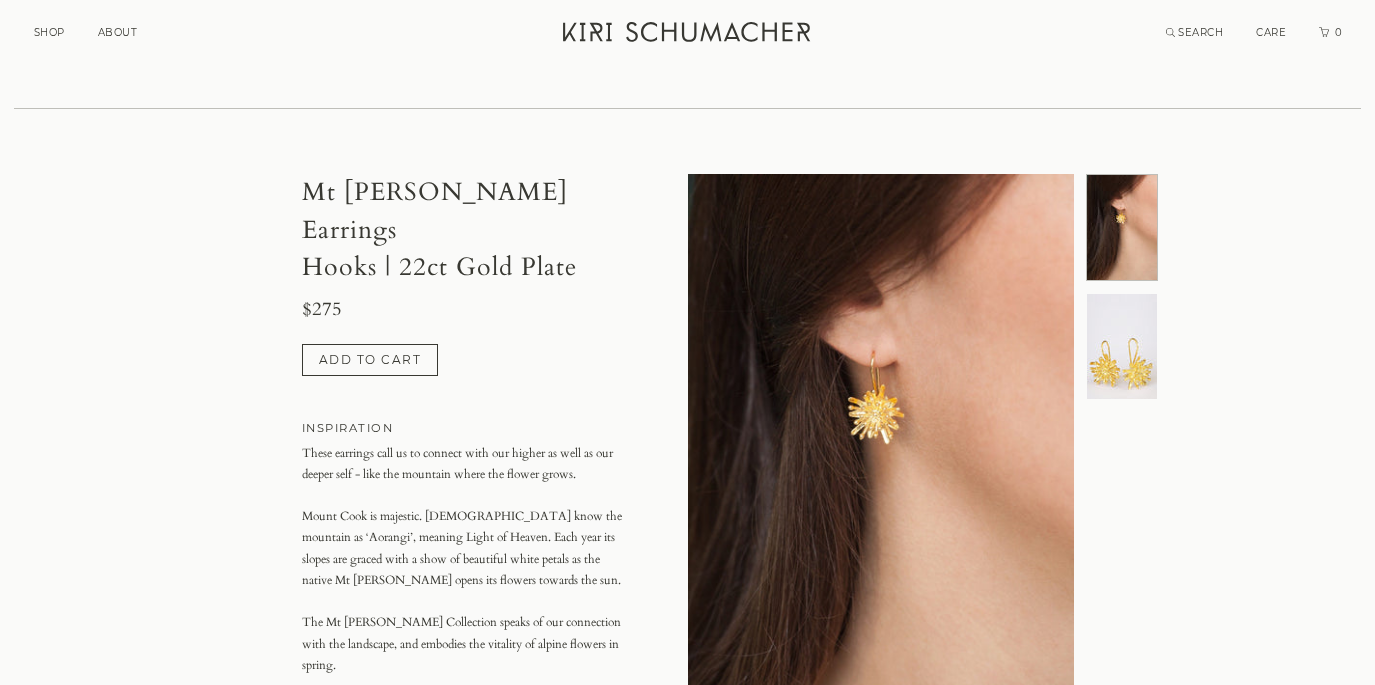 scroll, scrollTop: 571, scrollLeft: 0, axis: vertical 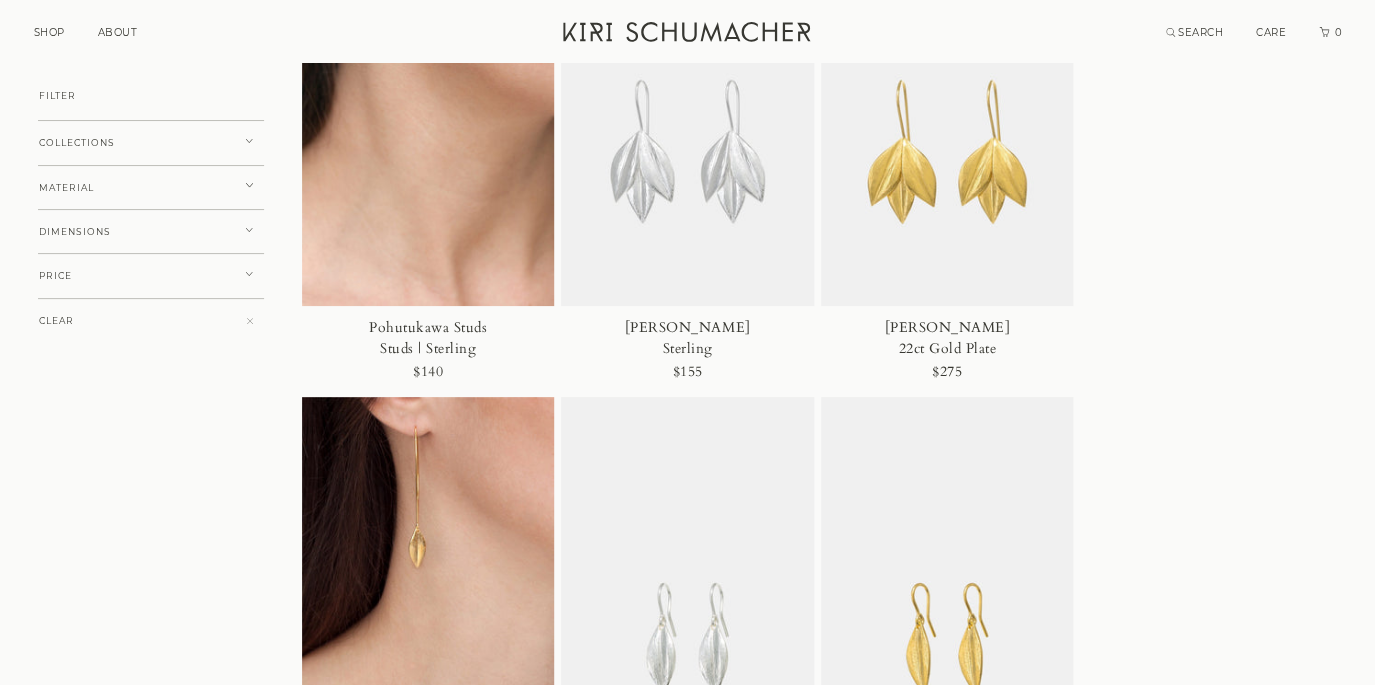 click at bounding box center (687, 116) 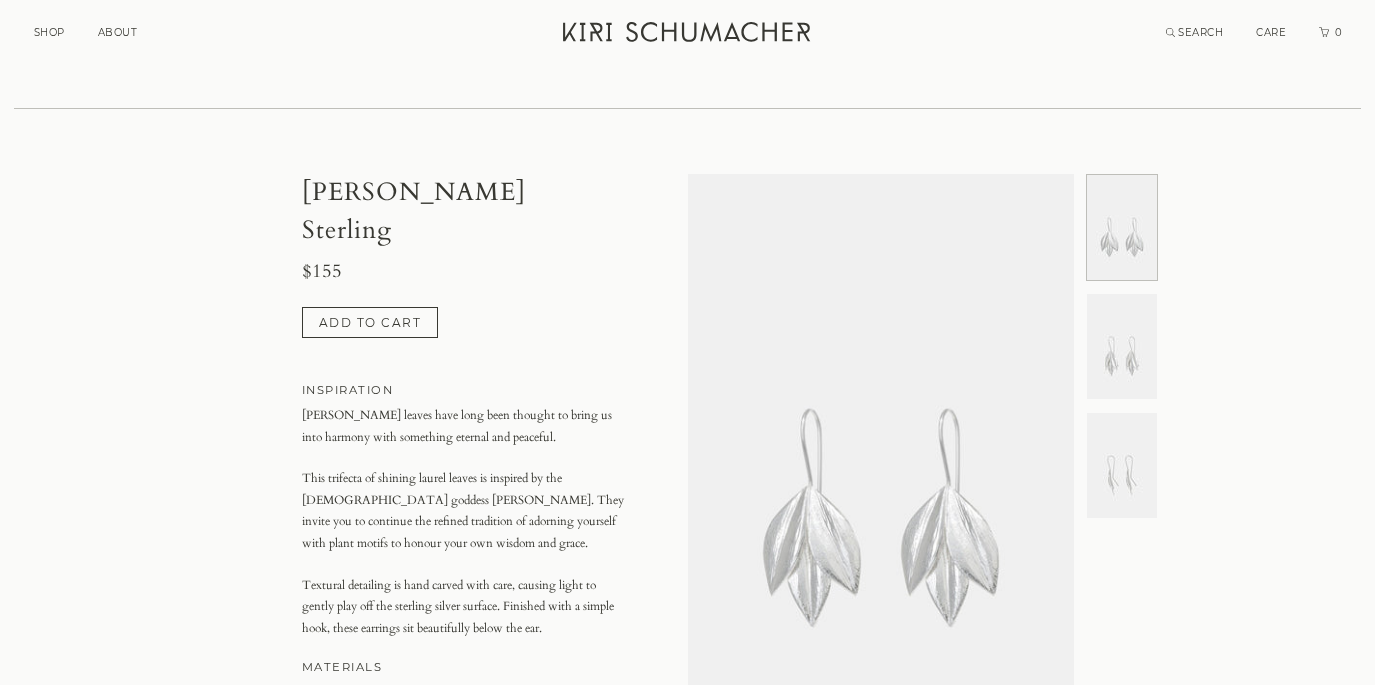 scroll, scrollTop: 407, scrollLeft: 0, axis: vertical 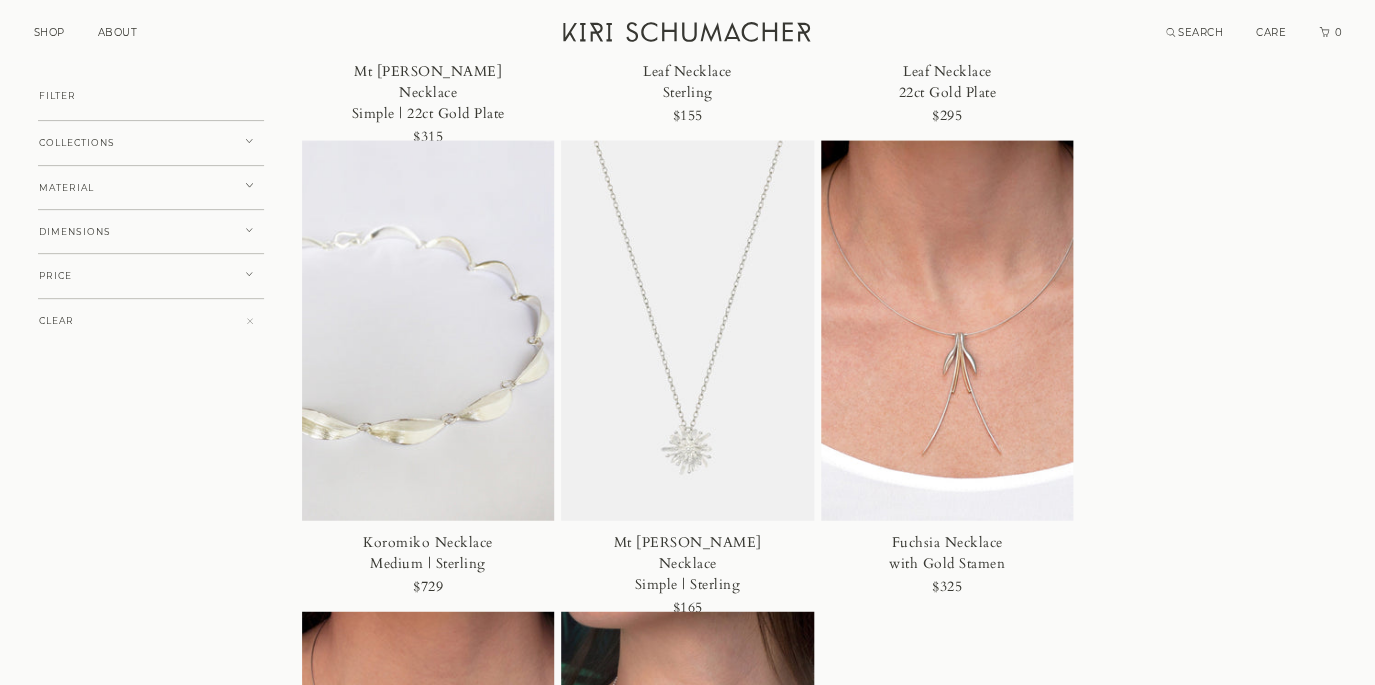 click at bounding box center (947, 330) 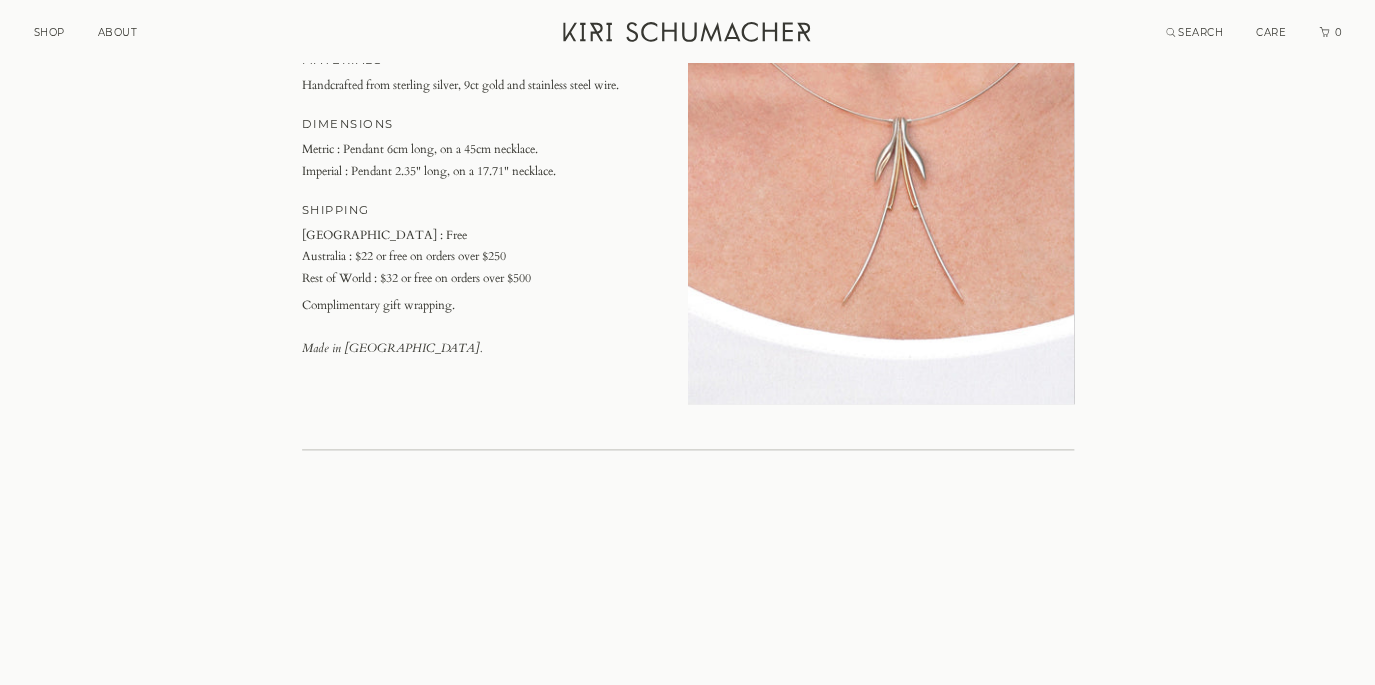scroll, scrollTop: 633, scrollLeft: 0, axis: vertical 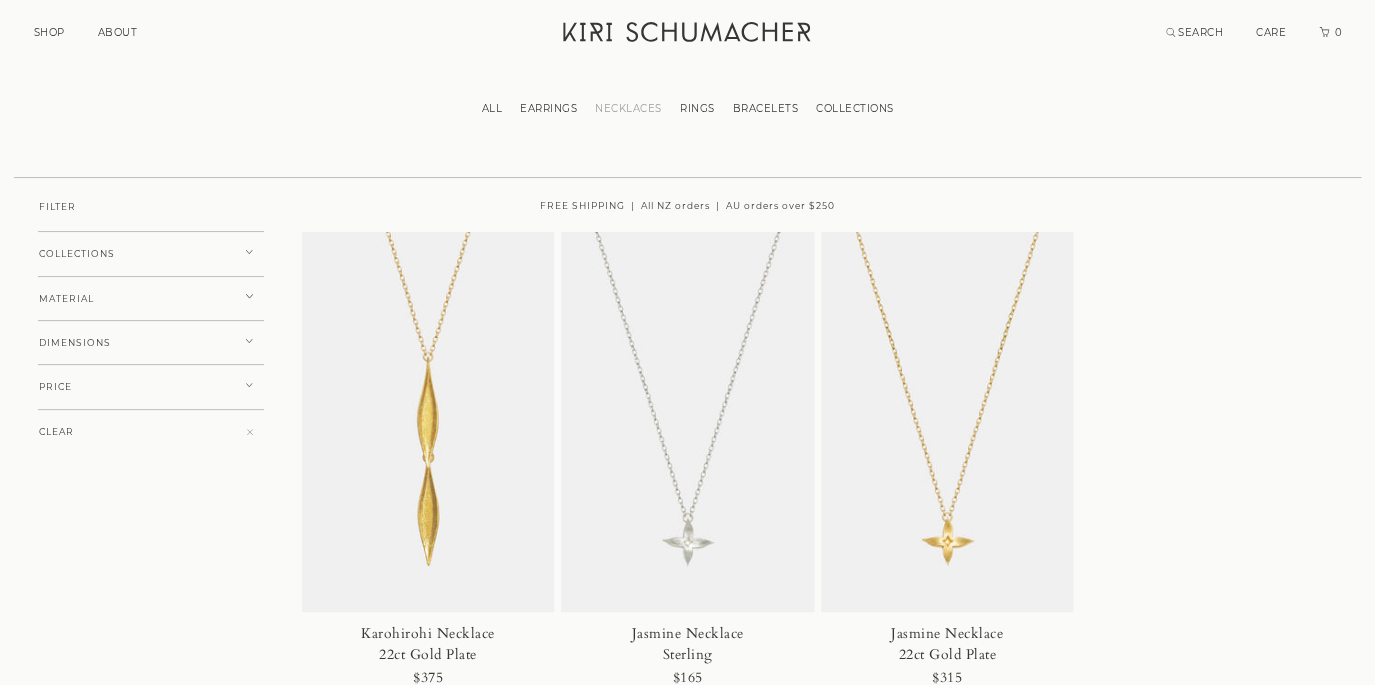 click on "EARRINGS" at bounding box center [548, 108] 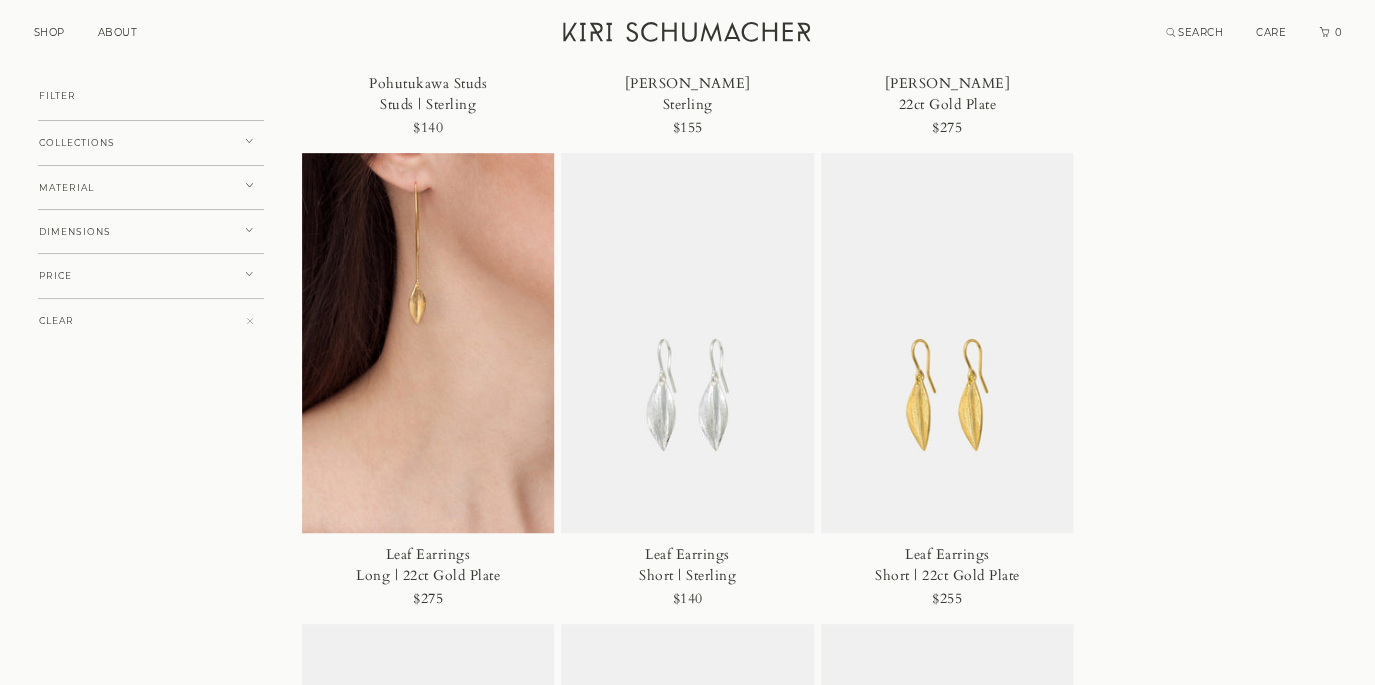 scroll, scrollTop: 2843, scrollLeft: 0, axis: vertical 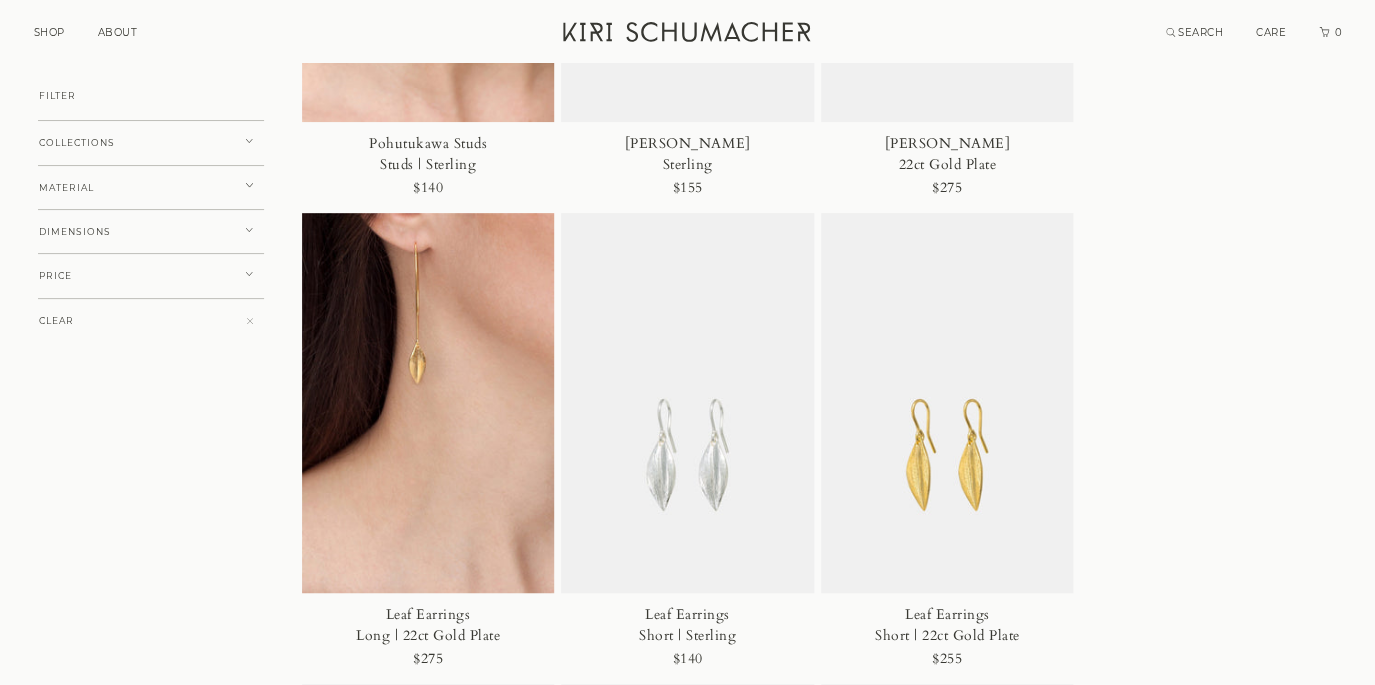 click at bounding box center (428, 403) 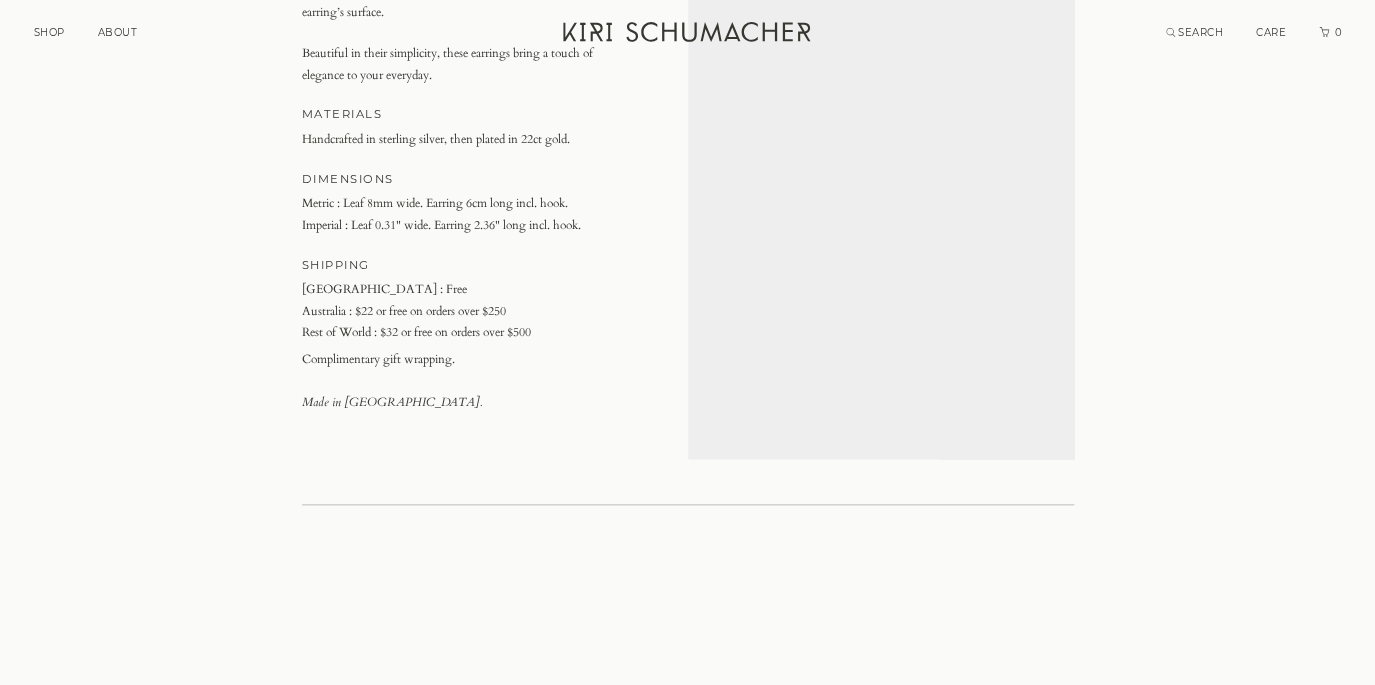 scroll, scrollTop: 554, scrollLeft: 0, axis: vertical 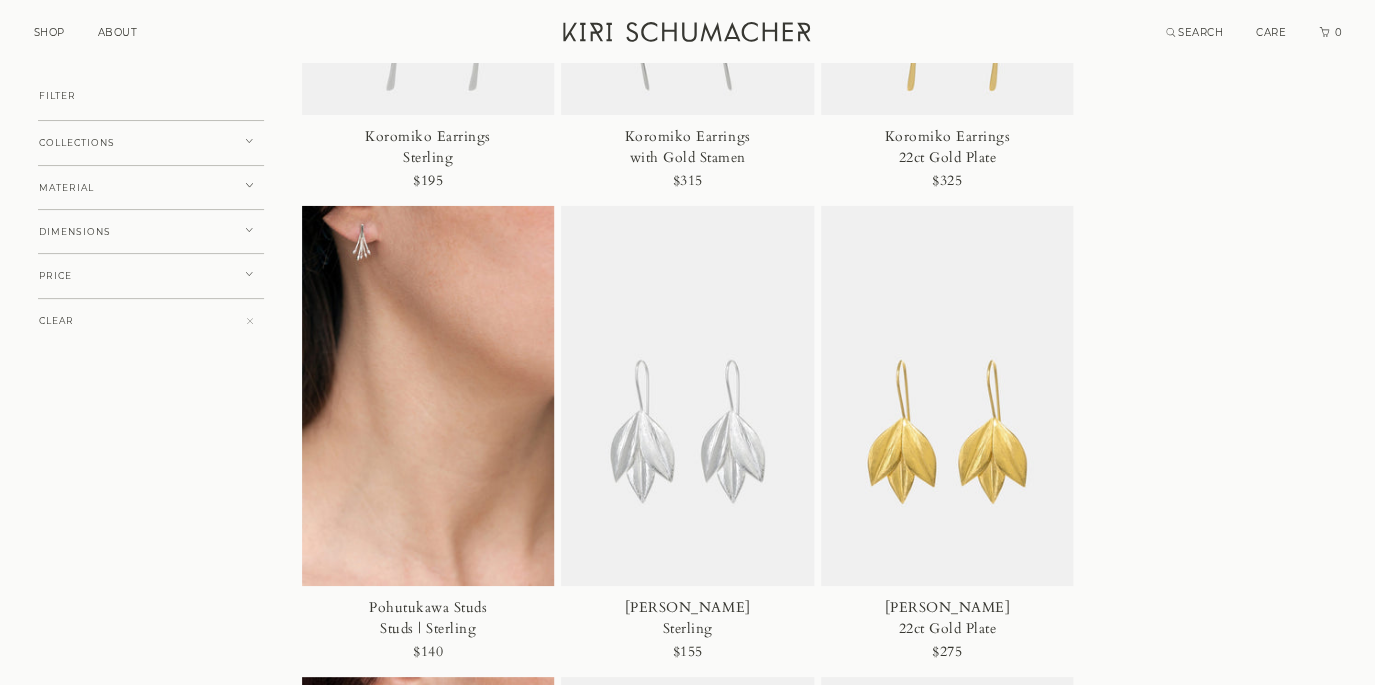 click at bounding box center (687, 396) 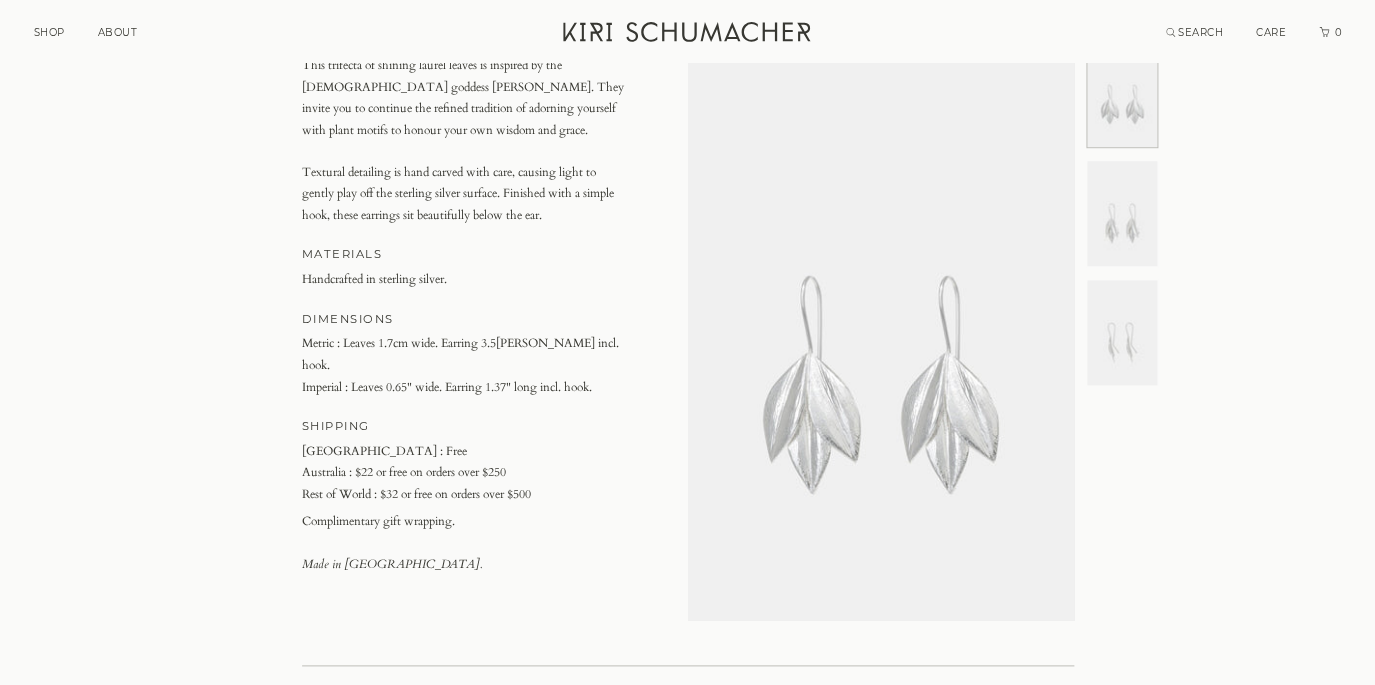 scroll, scrollTop: 411, scrollLeft: 0, axis: vertical 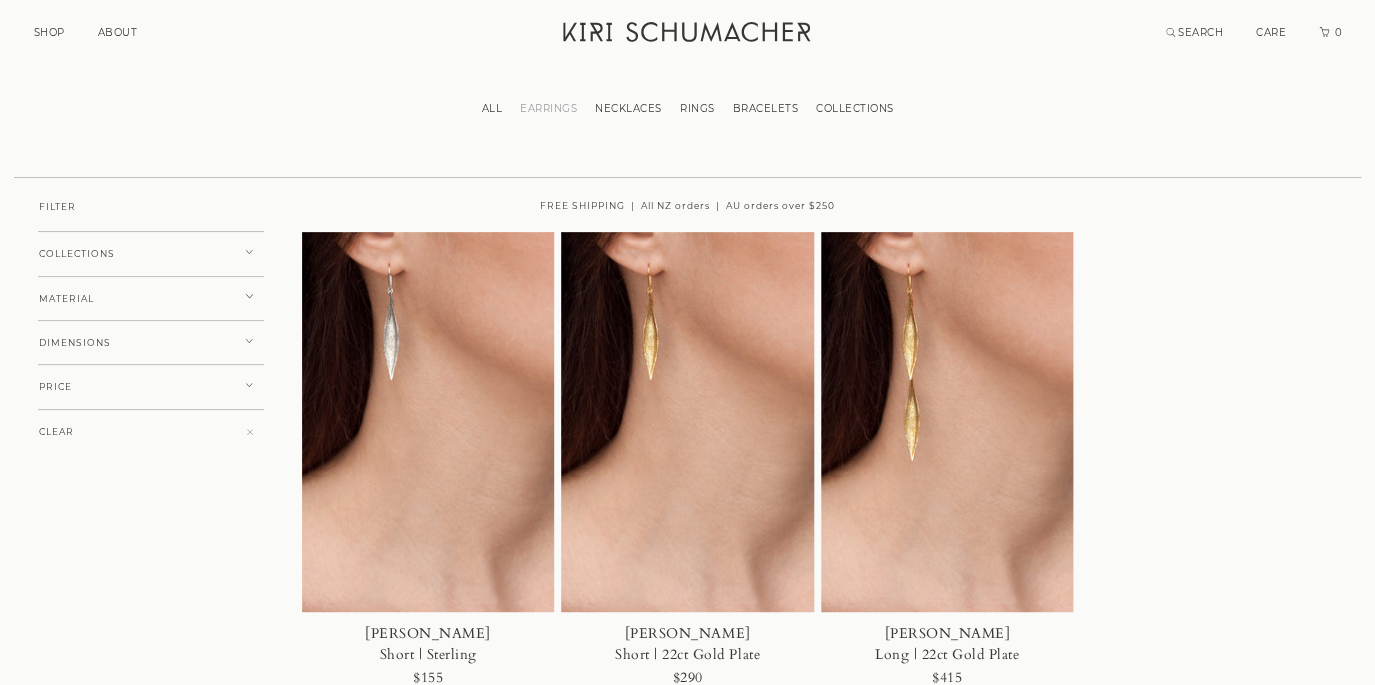 click on "NECKLACES" at bounding box center [628, 108] 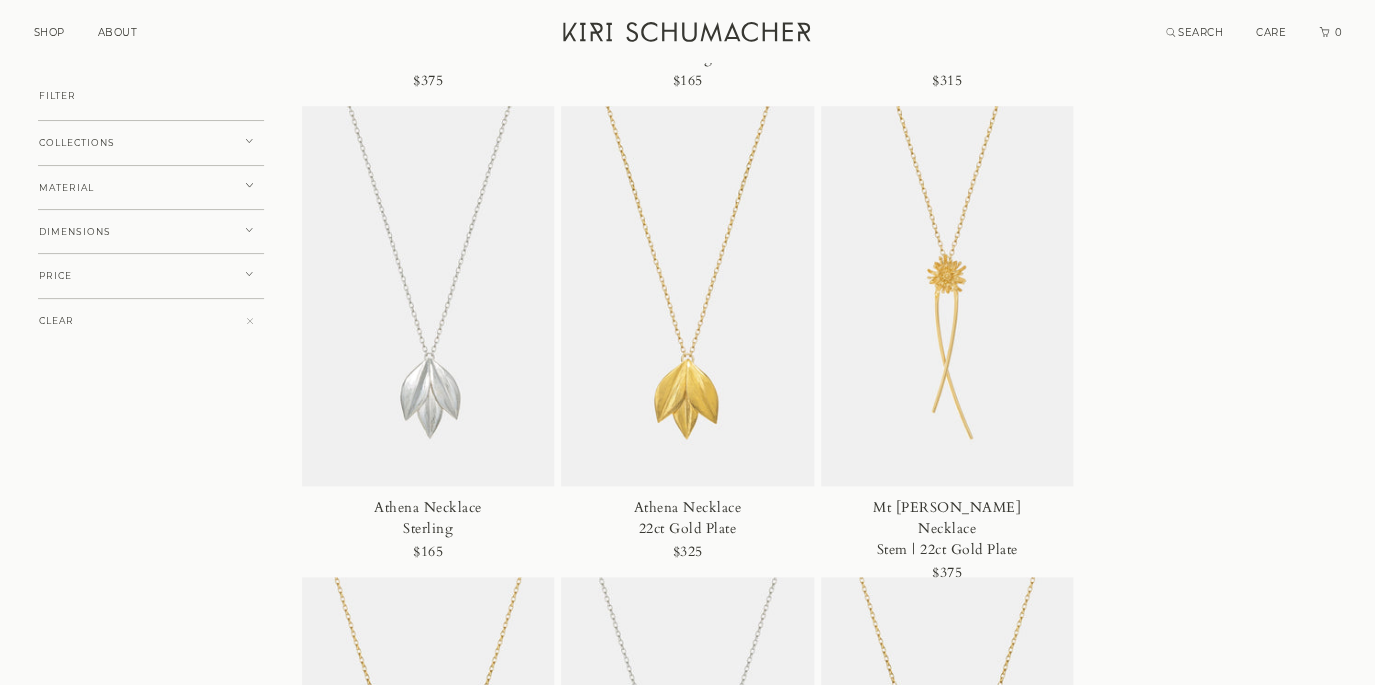 scroll, scrollTop: 772, scrollLeft: 0, axis: vertical 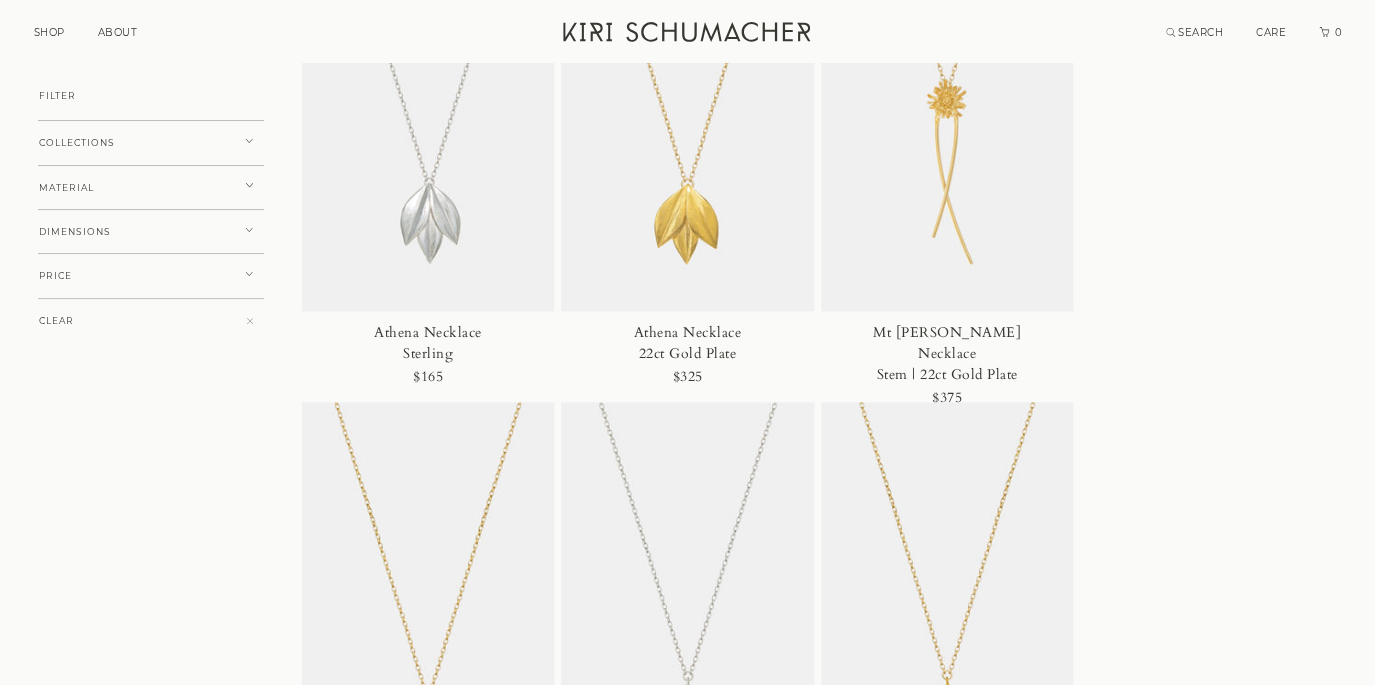 click at bounding box center [947, 121] 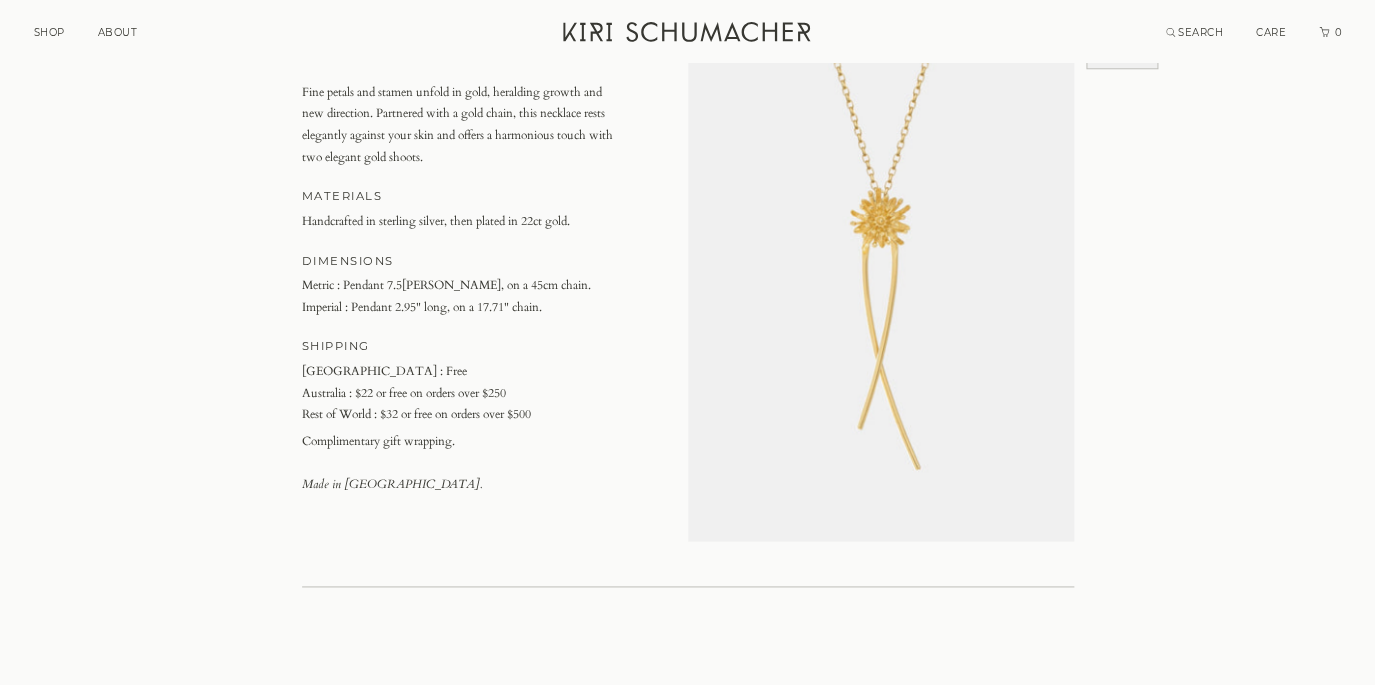 scroll, scrollTop: 621, scrollLeft: 0, axis: vertical 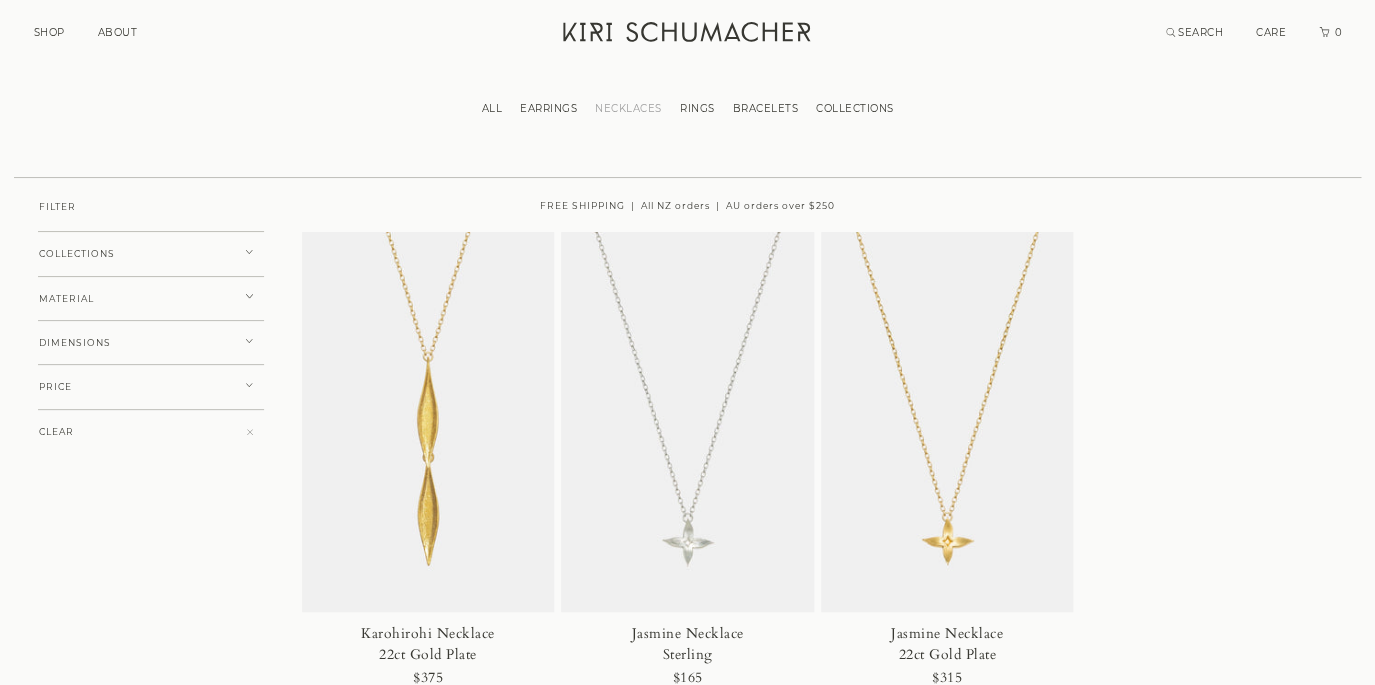 click on "EARRINGS" at bounding box center [548, 108] 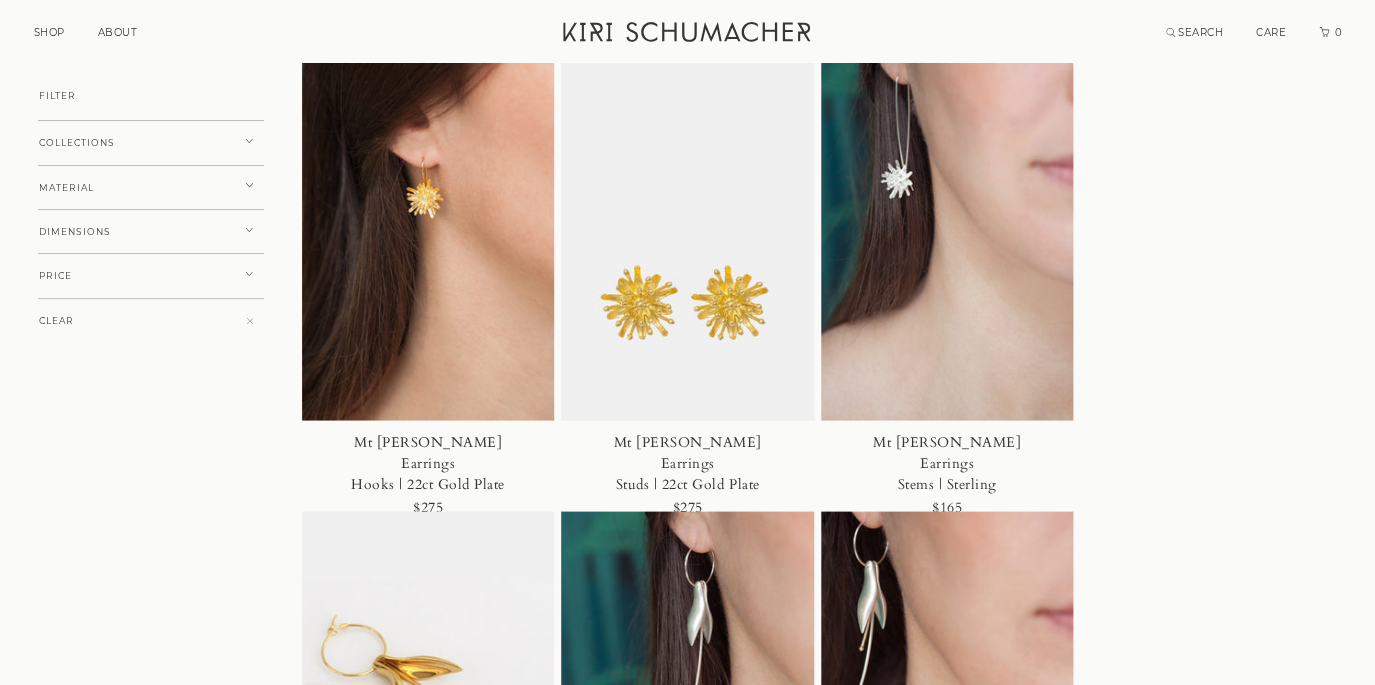 scroll, scrollTop: 1136, scrollLeft: 0, axis: vertical 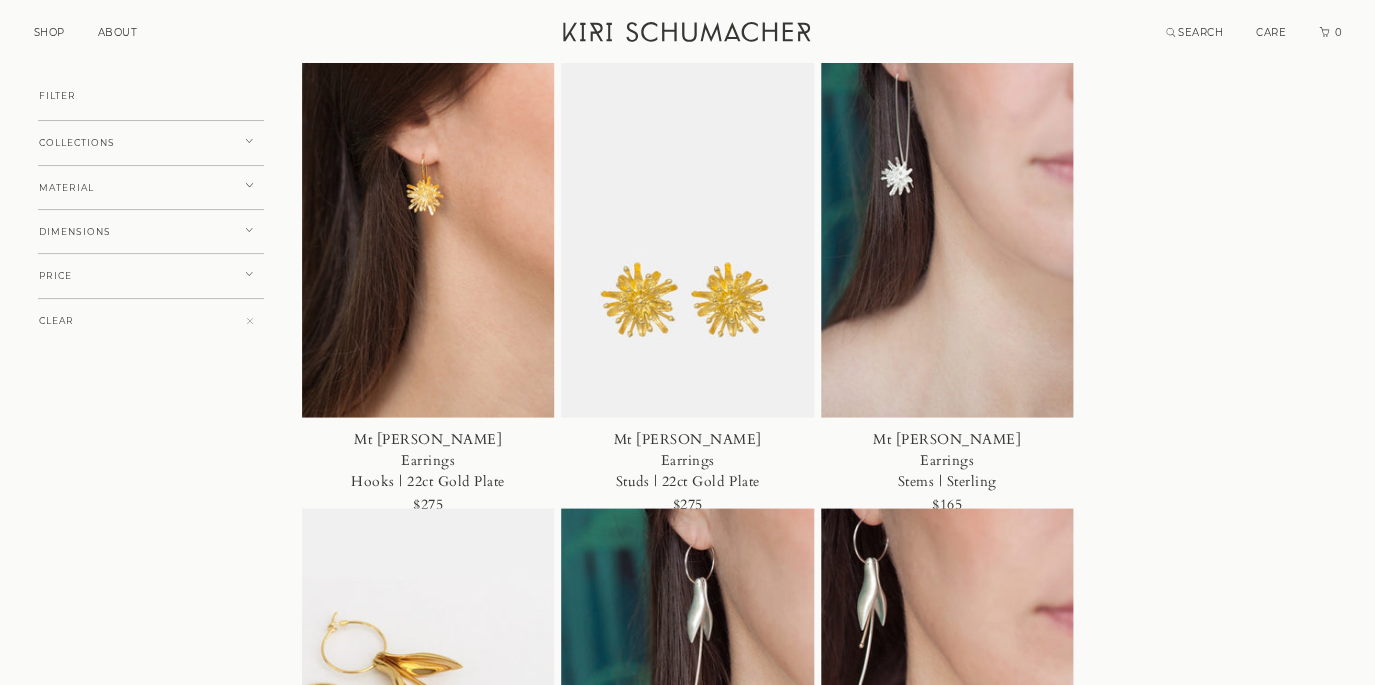 click at bounding box center (428, 228) 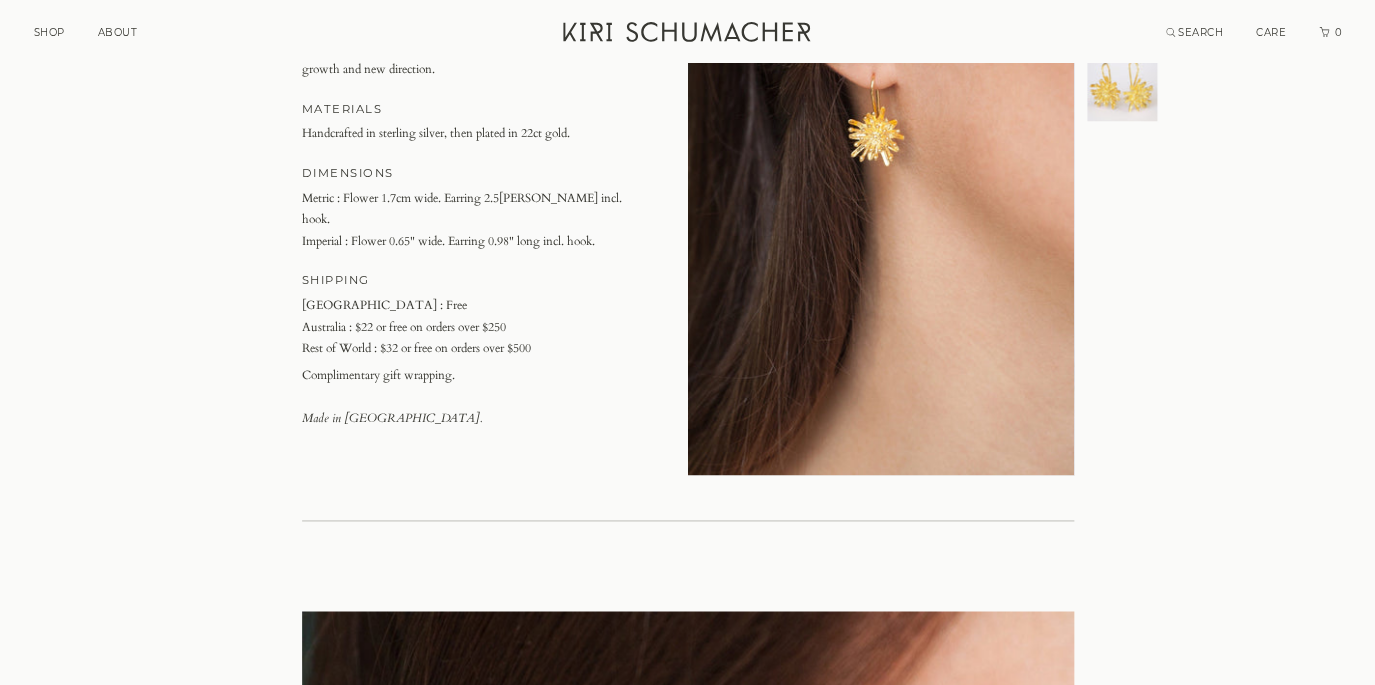scroll, scrollTop: 688, scrollLeft: 0, axis: vertical 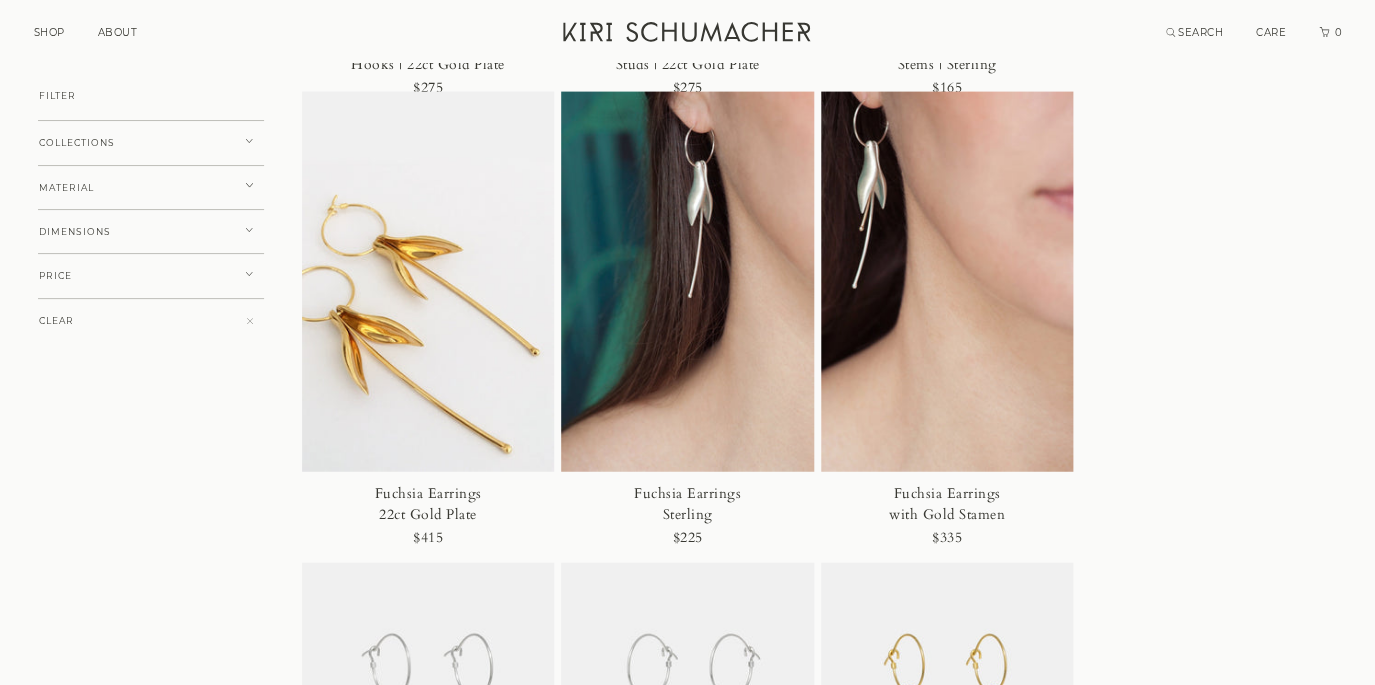 click at bounding box center [687, 282] 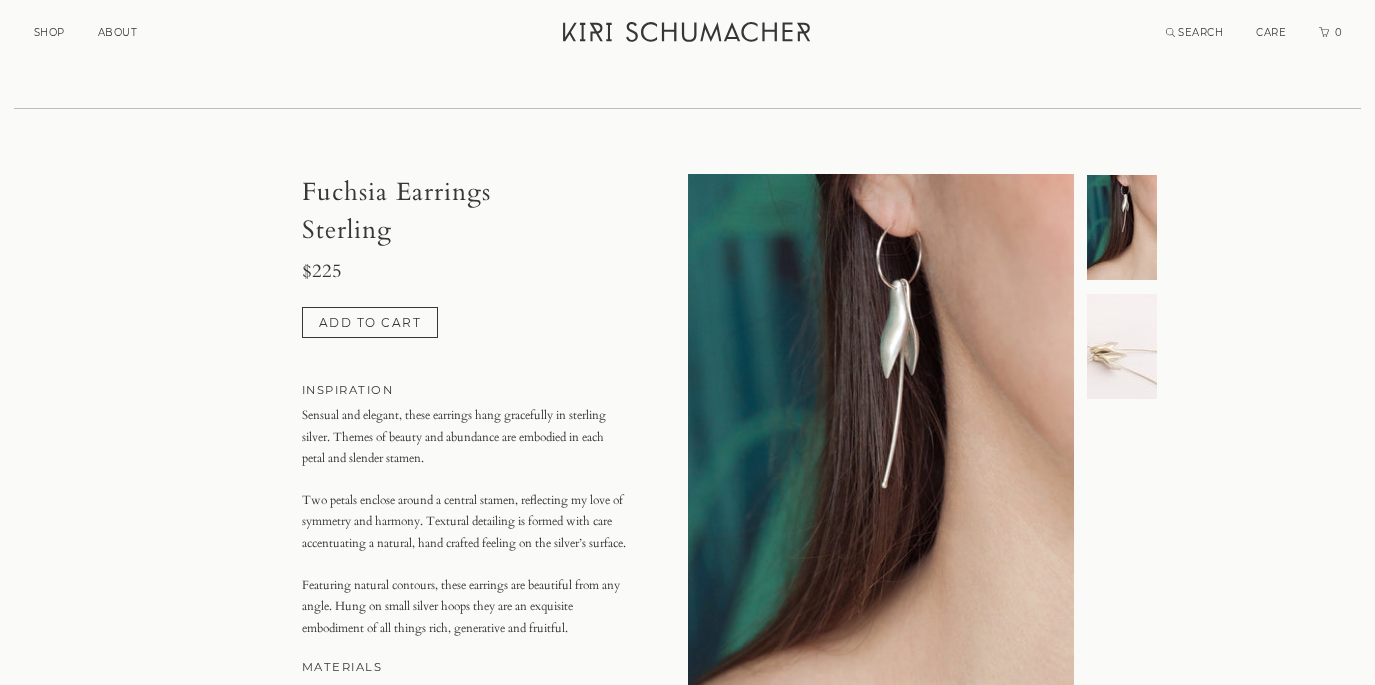 scroll, scrollTop: 496, scrollLeft: 0, axis: vertical 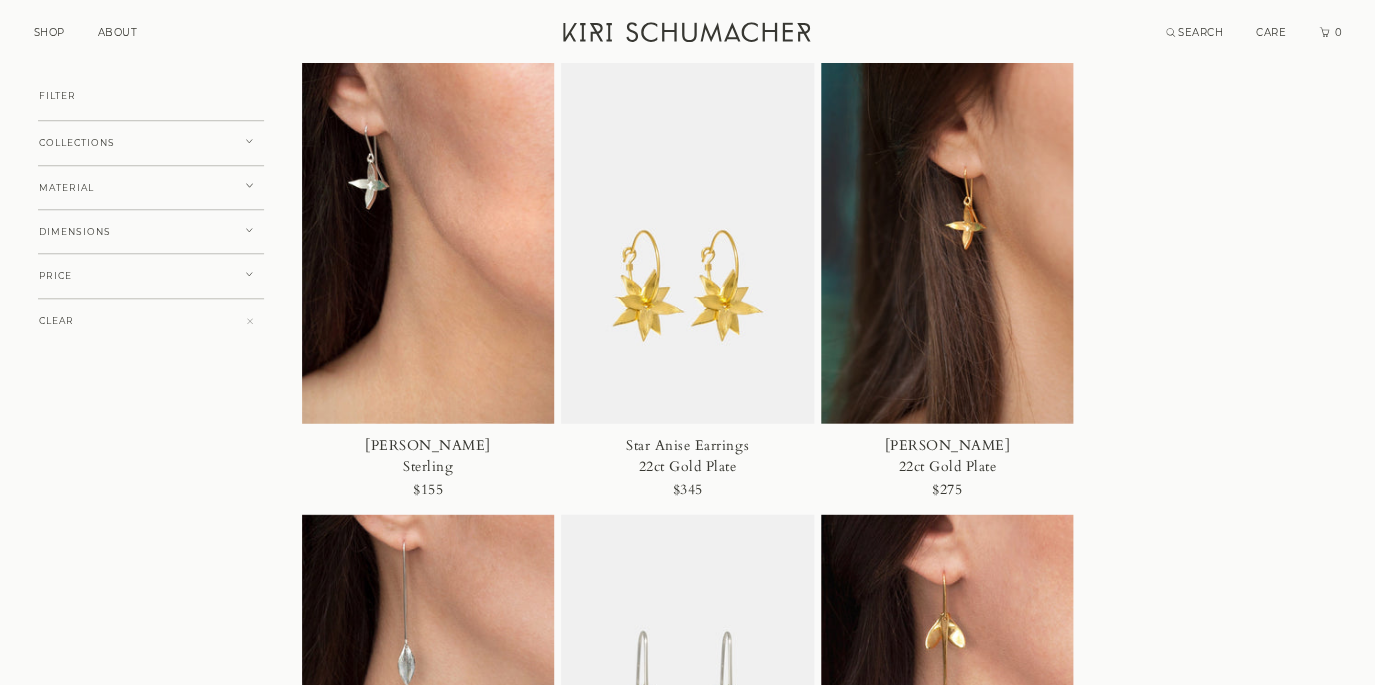 click at bounding box center [947, 234] 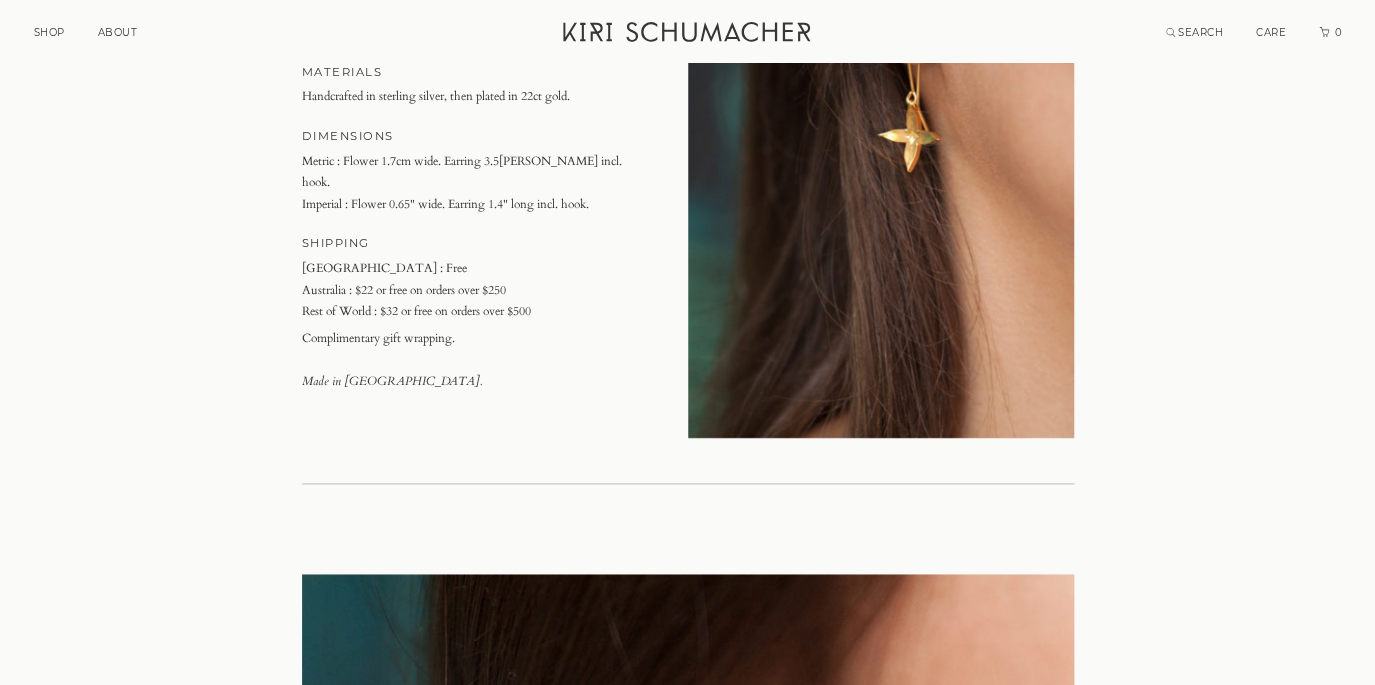 scroll, scrollTop: 641, scrollLeft: 0, axis: vertical 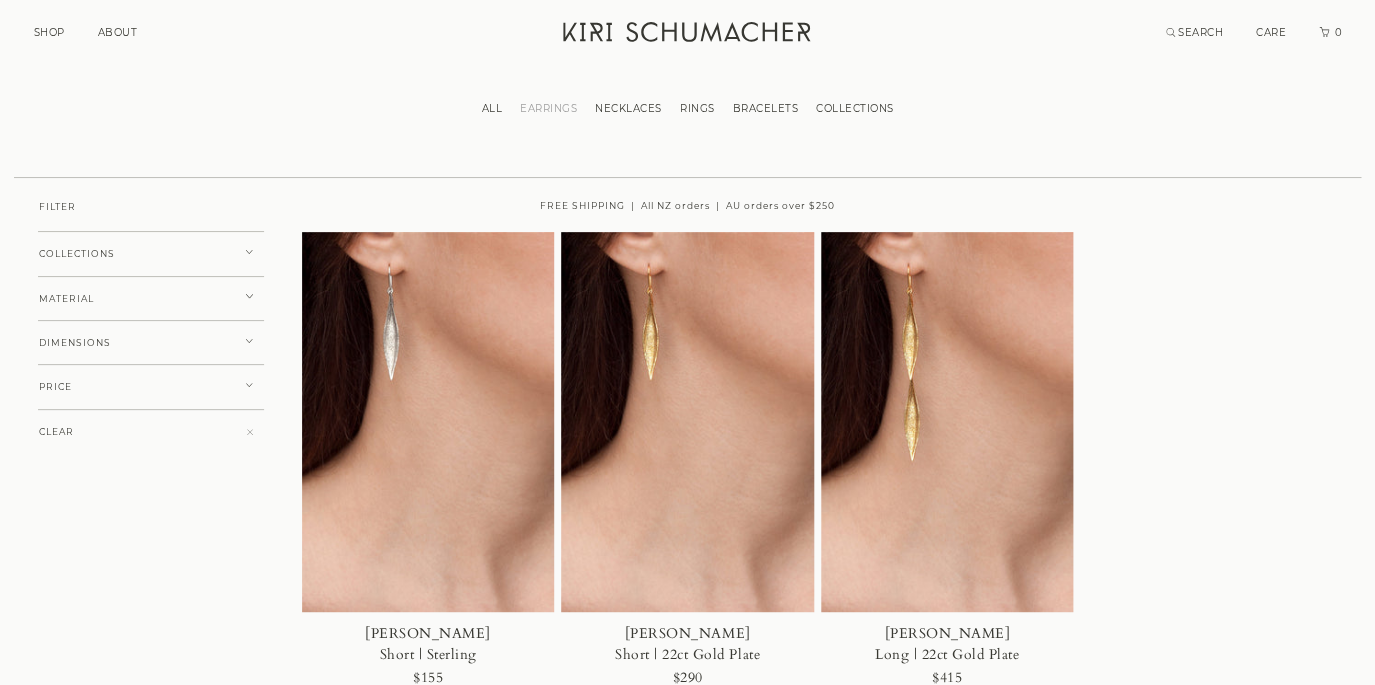 click on "ALL EARRINGS NECKLACES RINGS BRACELETS COLLECTIONS" at bounding box center [687, 120] 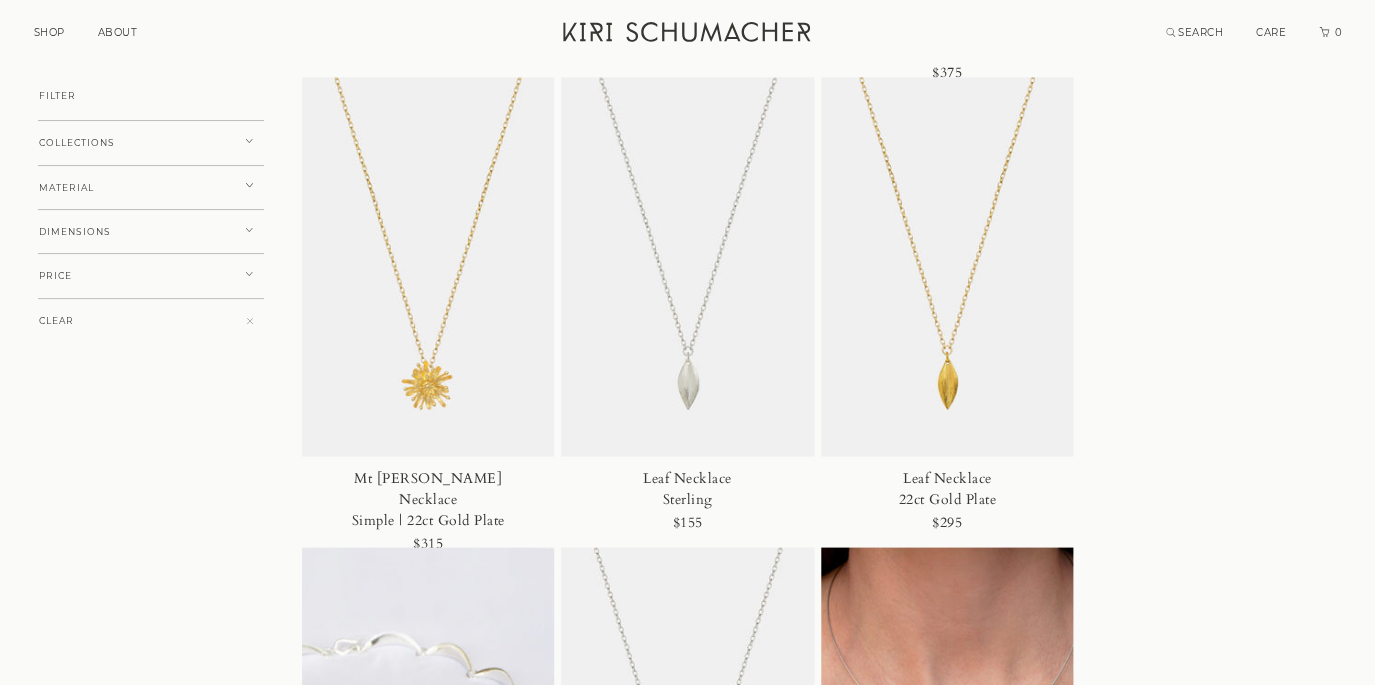 scroll, scrollTop: 1099, scrollLeft: 0, axis: vertical 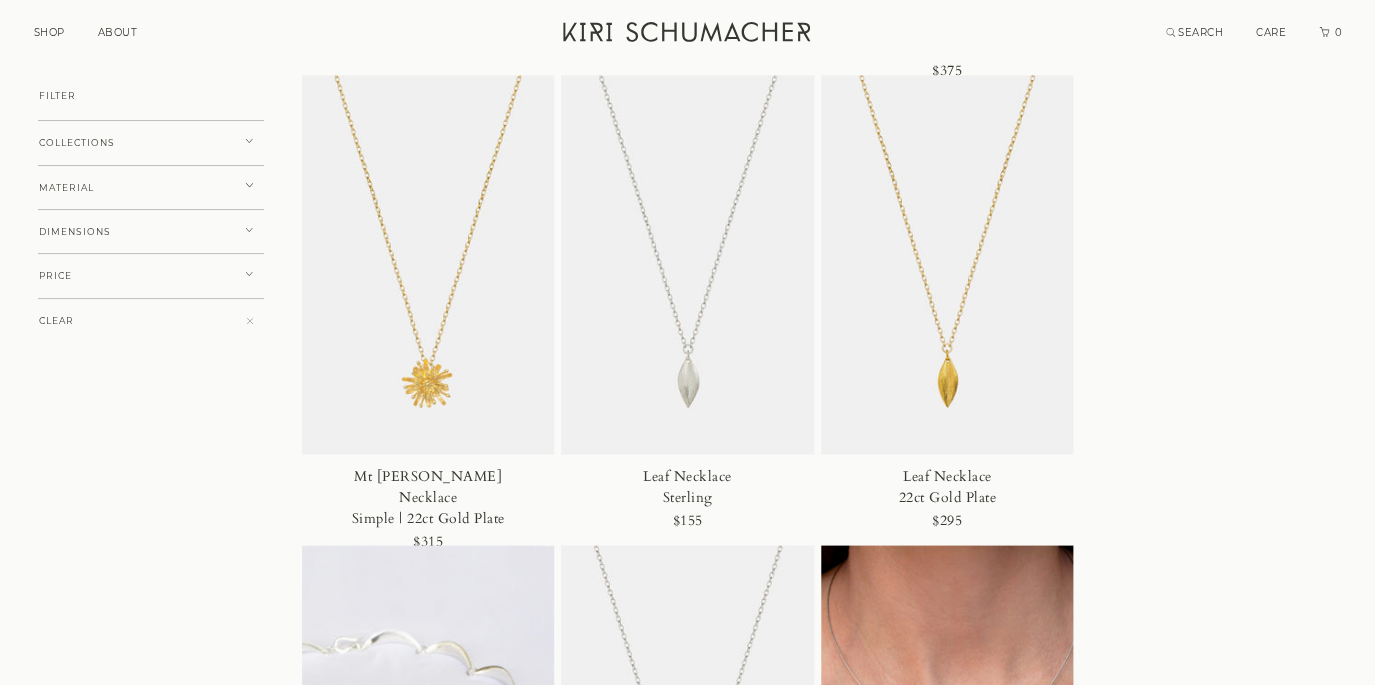 click at bounding box center [428, 265] 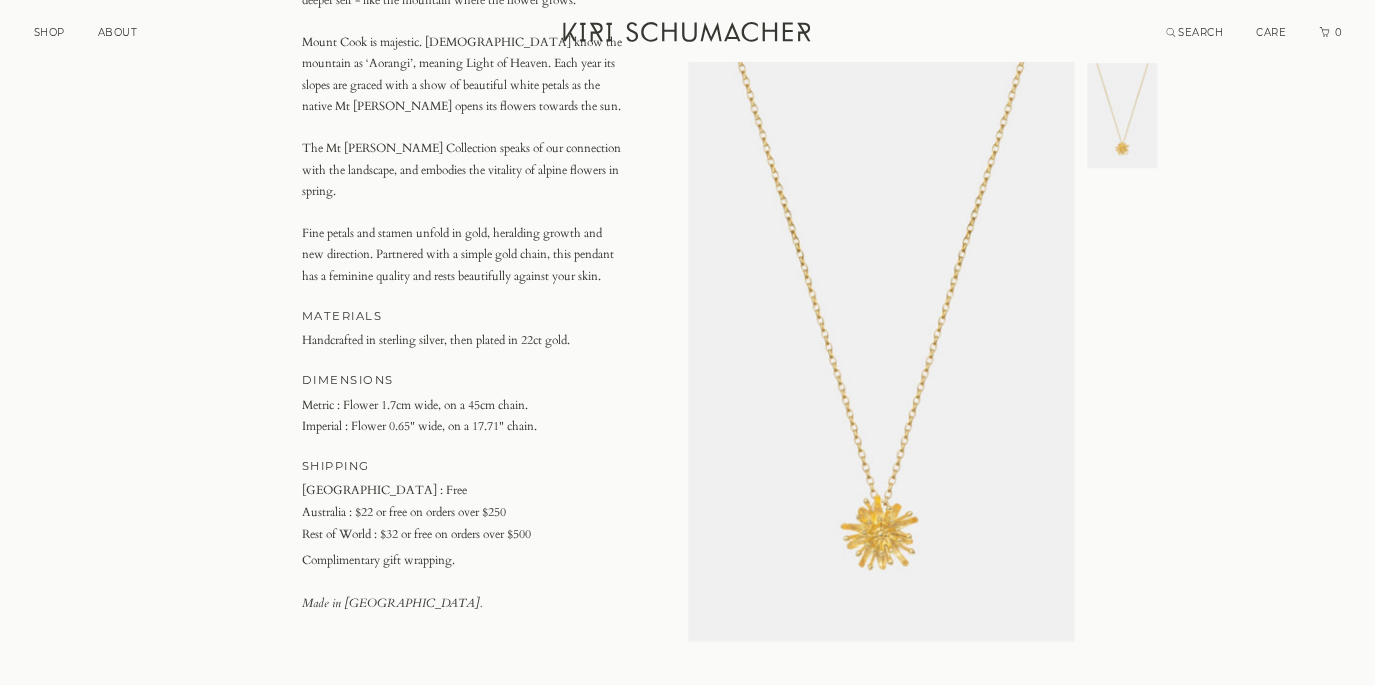 scroll, scrollTop: 477, scrollLeft: 0, axis: vertical 